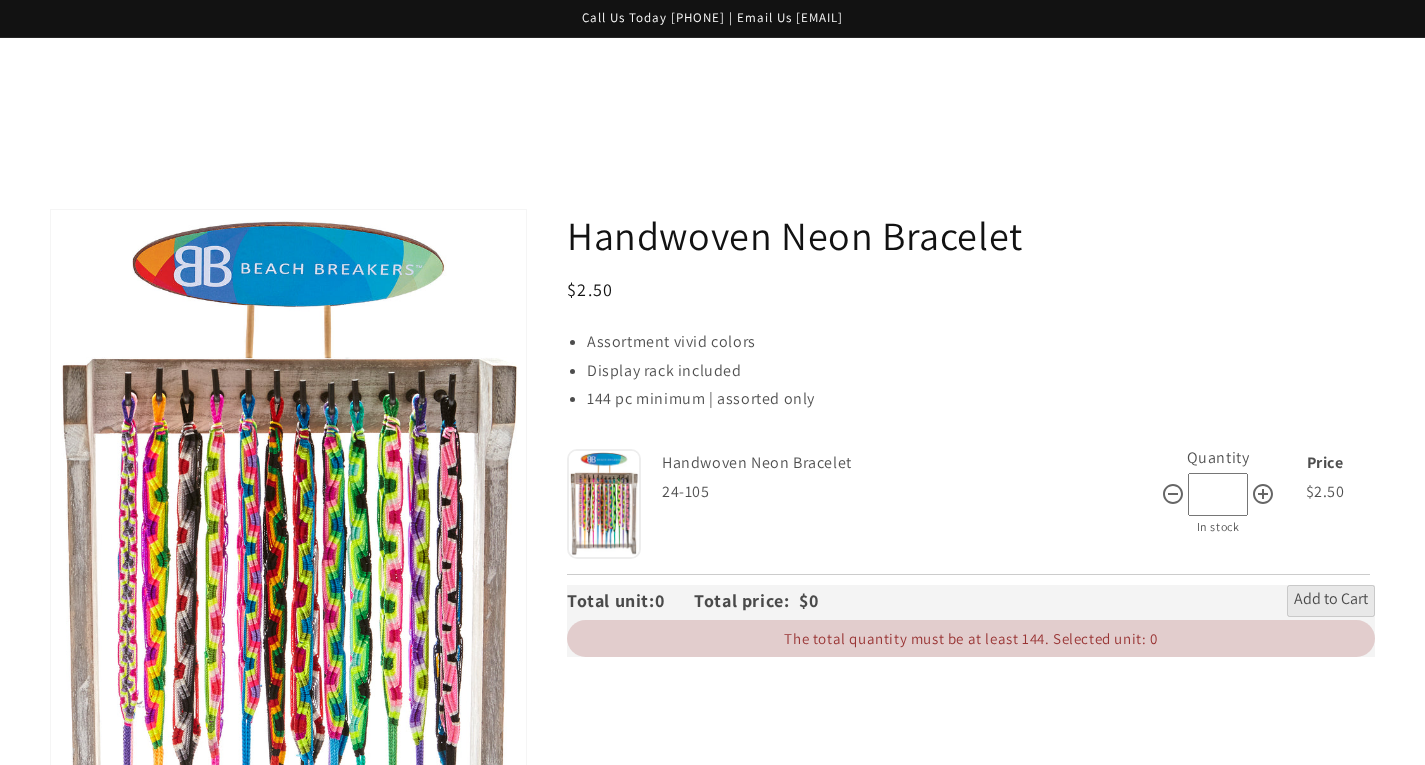 scroll, scrollTop: 163, scrollLeft: 0, axis: vertical 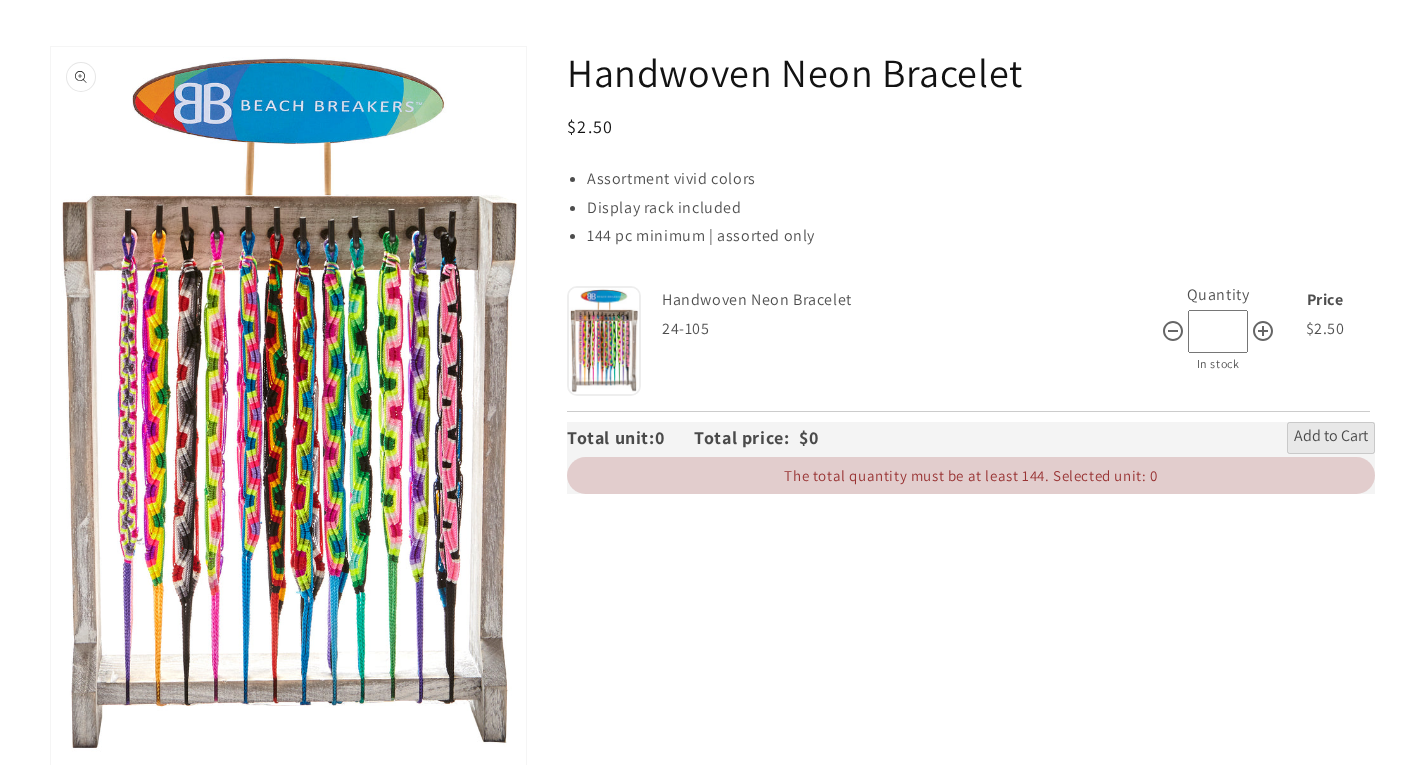 click on "Open media 1 in gallery view" at bounding box center (288, 406) 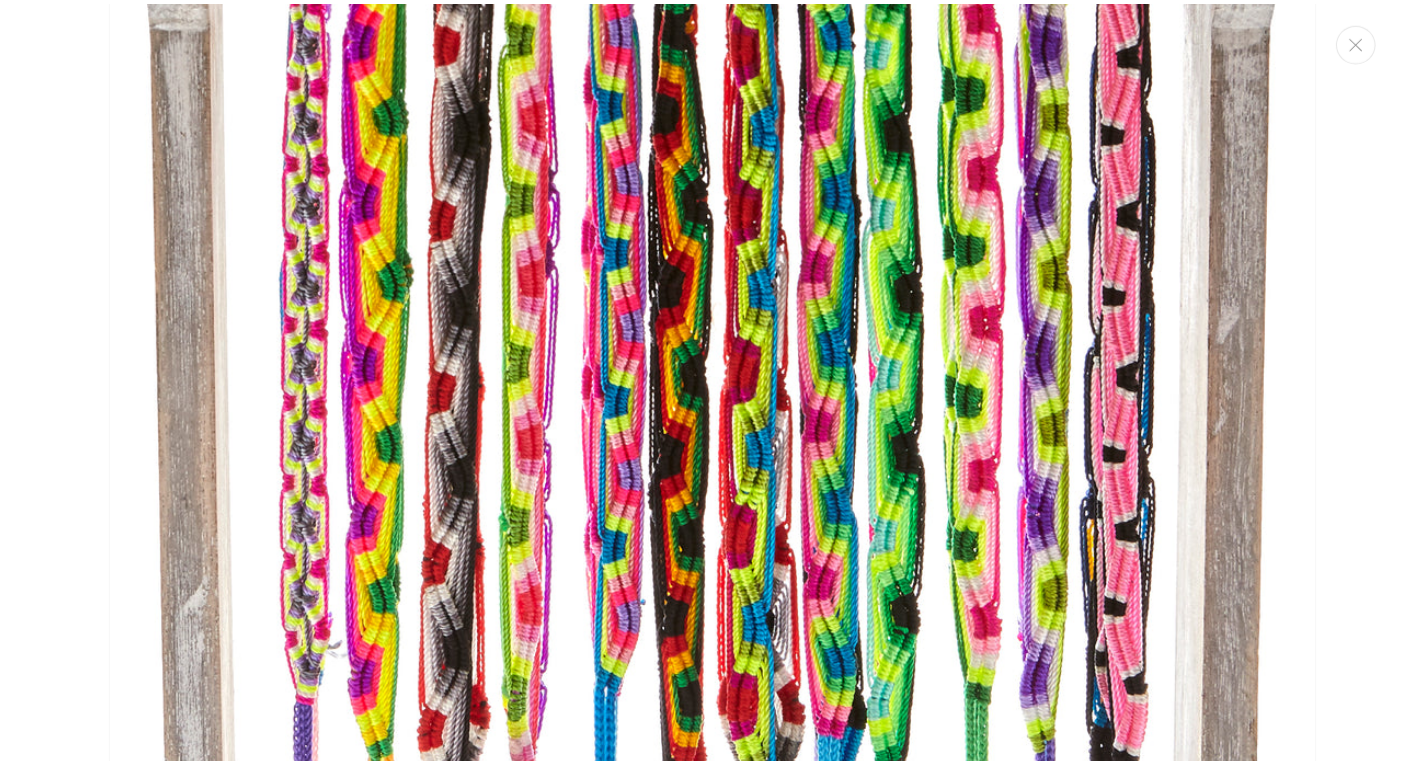 scroll, scrollTop: 1120, scrollLeft: 0, axis: vertical 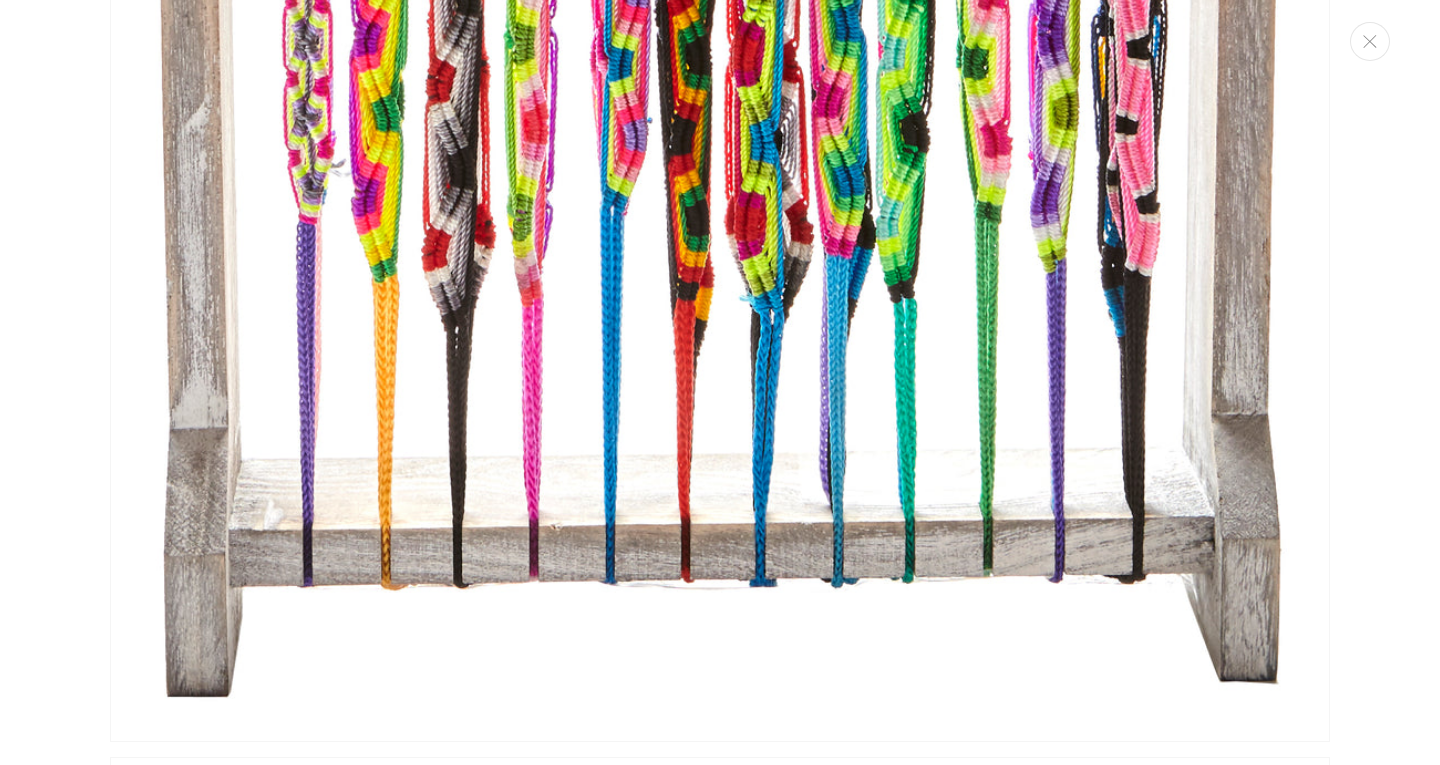 click at bounding box center [720, -179] 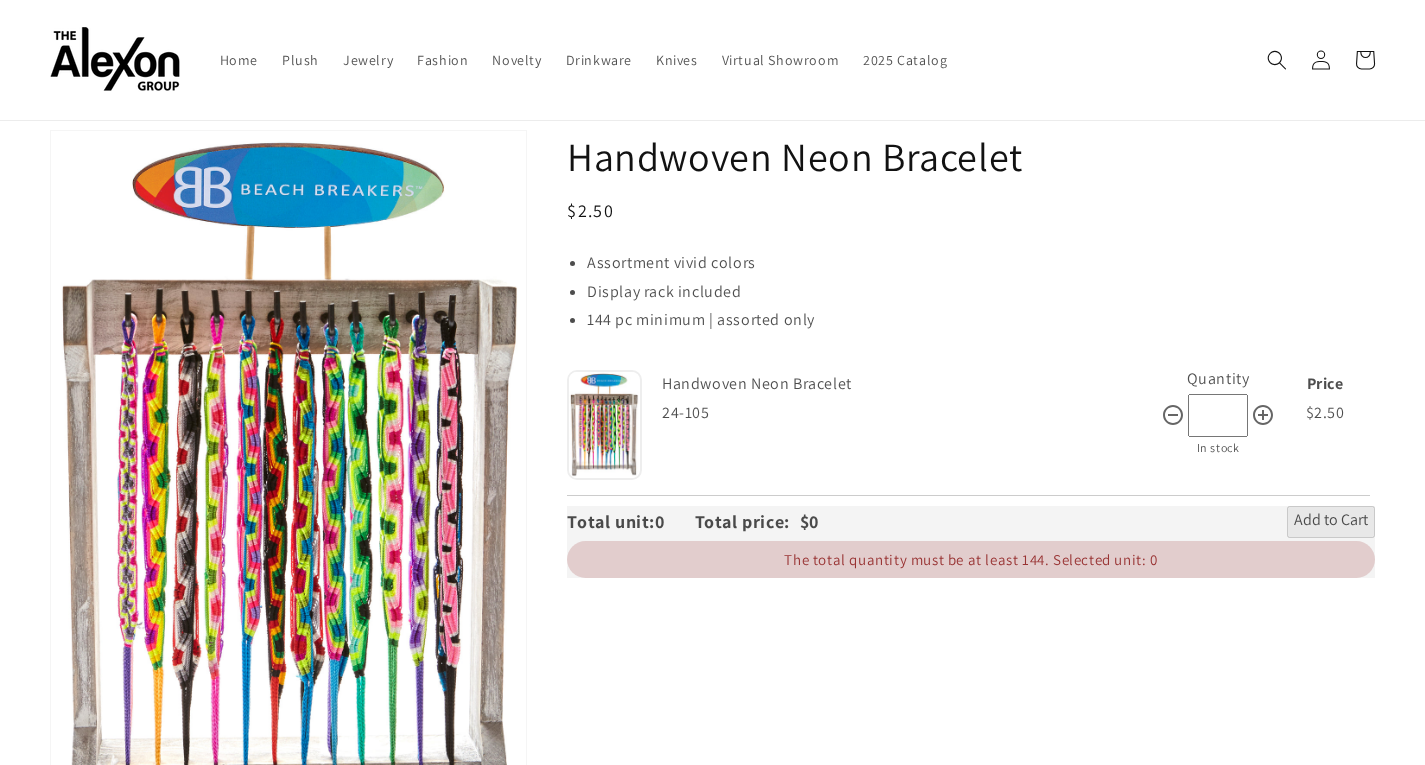 scroll, scrollTop: 0, scrollLeft: 0, axis: both 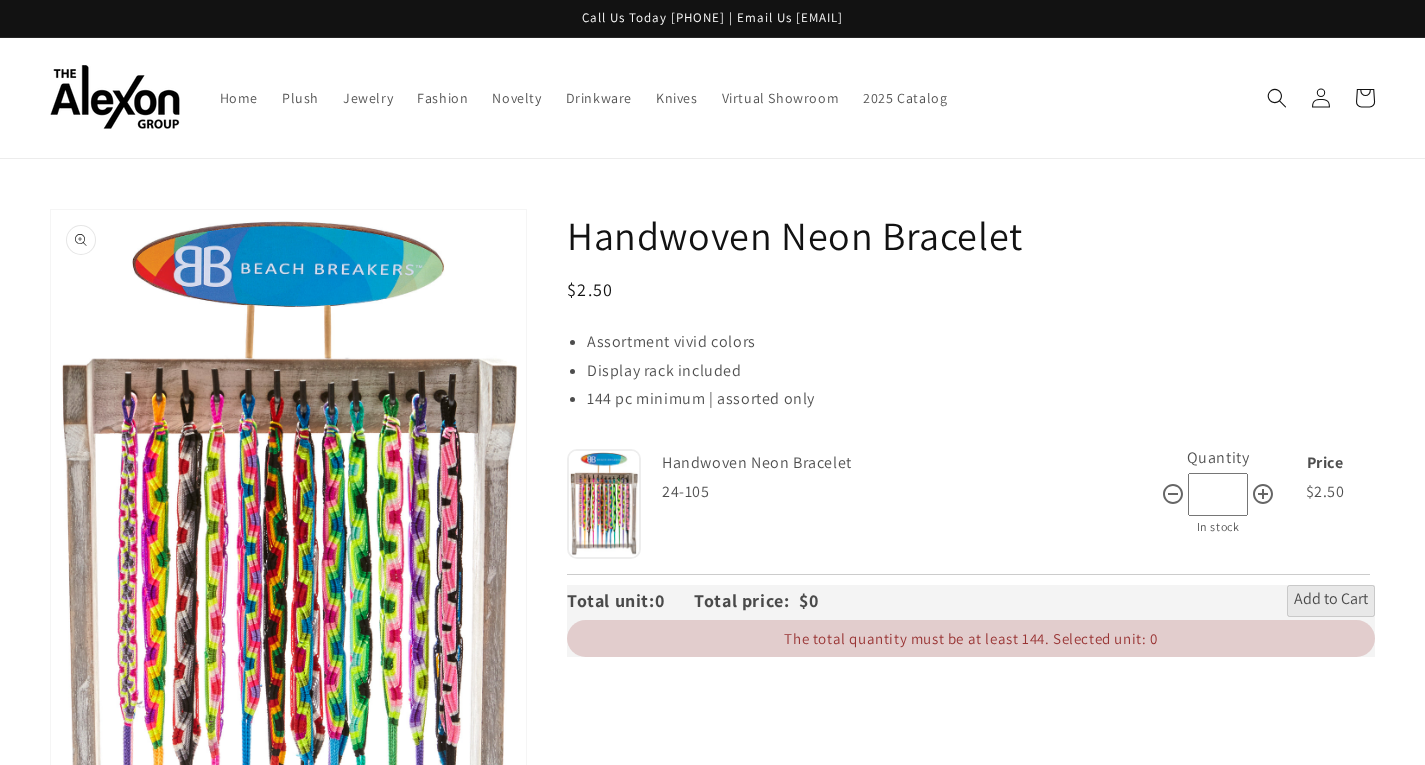 click on "Open media 1 in gallery view" at bounding box center (288, 569) 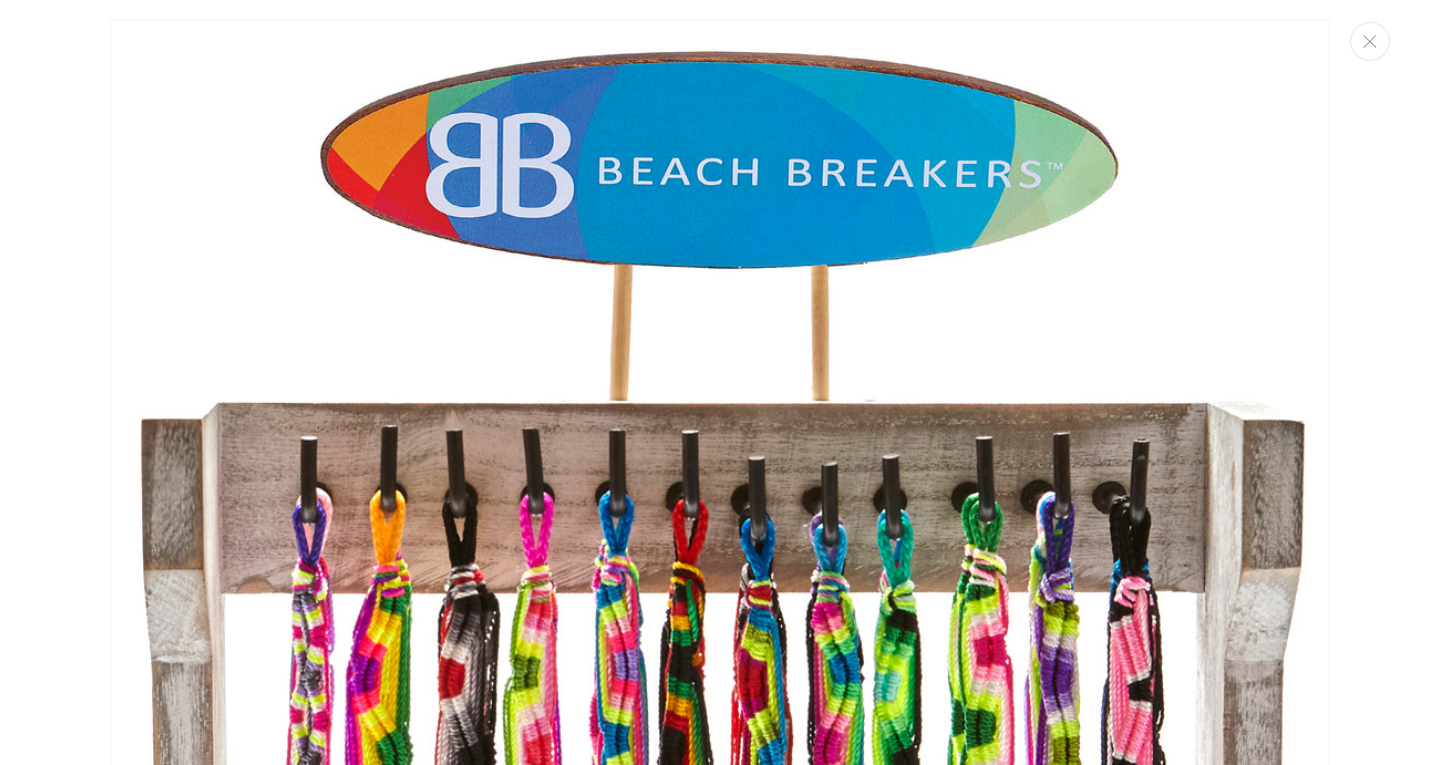 scroll, scrollTop: 800, scrollLeft: 0, axis: vertical 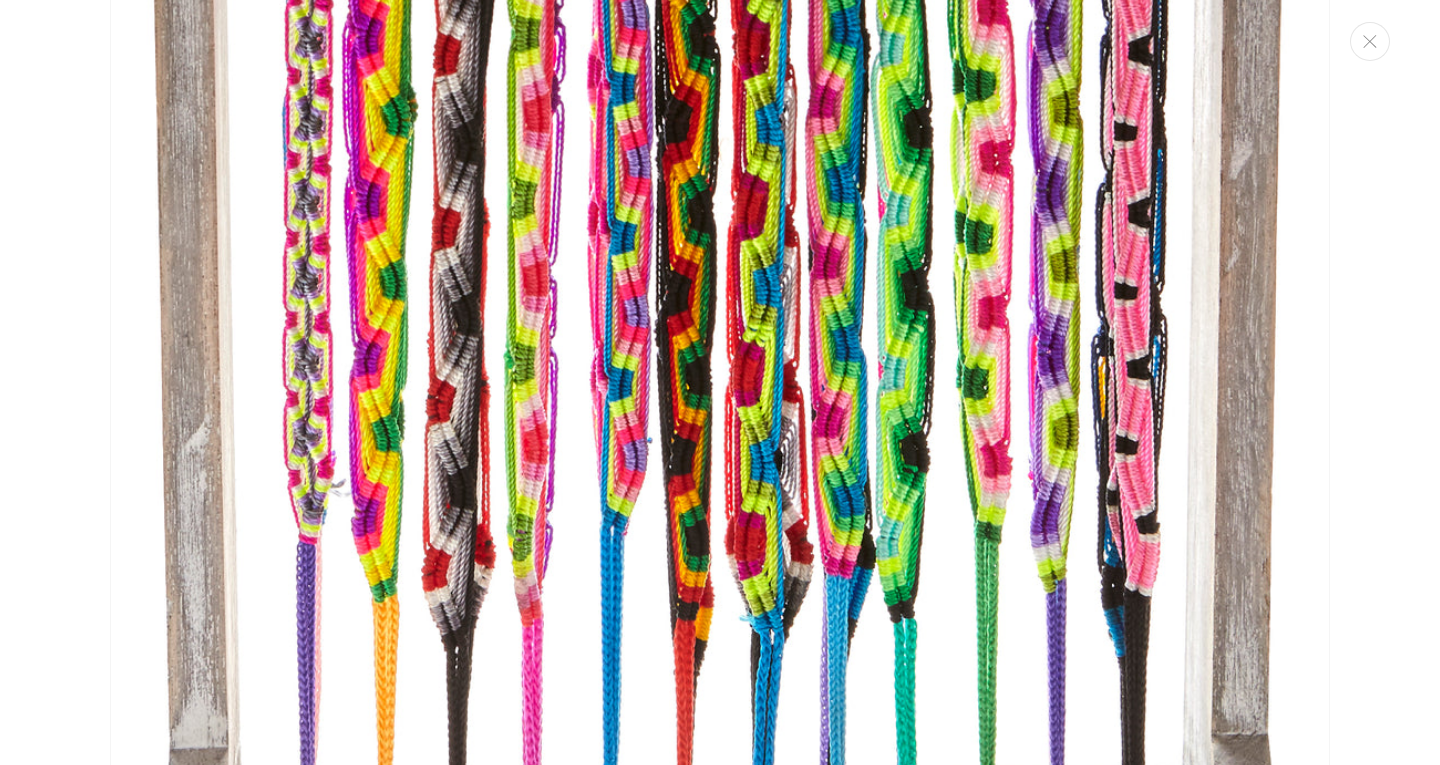 click at bounding box center (720, 141) 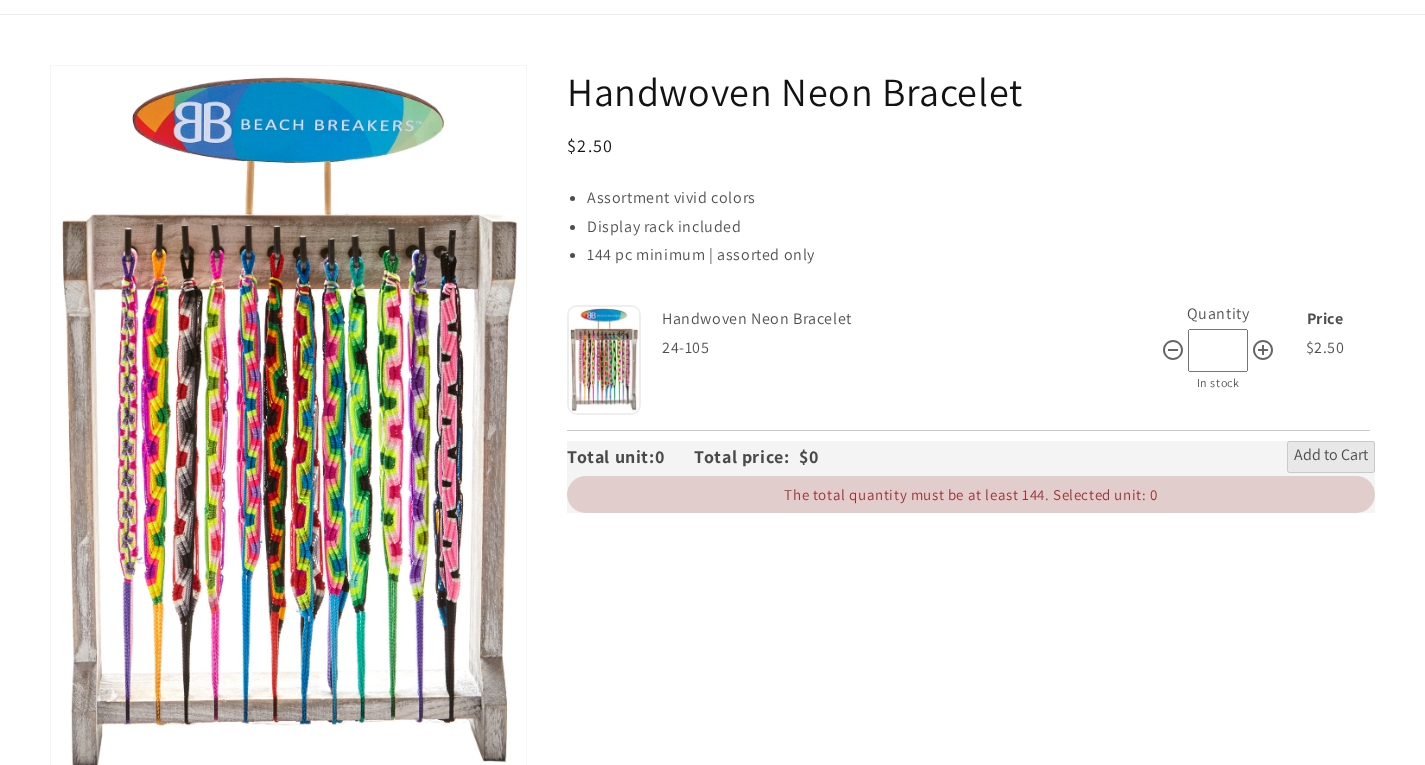 scroll, scrollTop: 0, scrollLeft: 0, axis: both 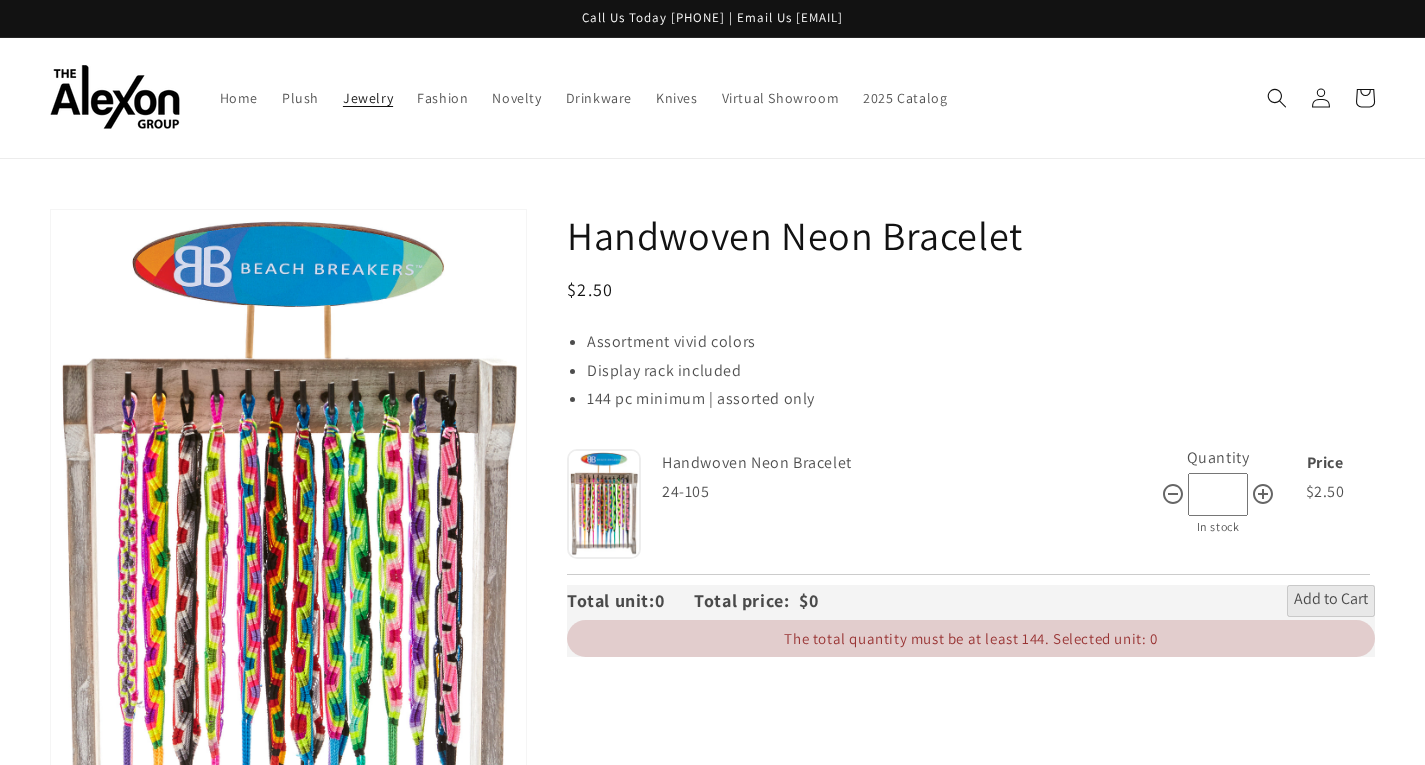 drag, startPoint x: 424, startPoint y: 95, endPoint x: 369, endPoint y: 100, distance: 55.226807 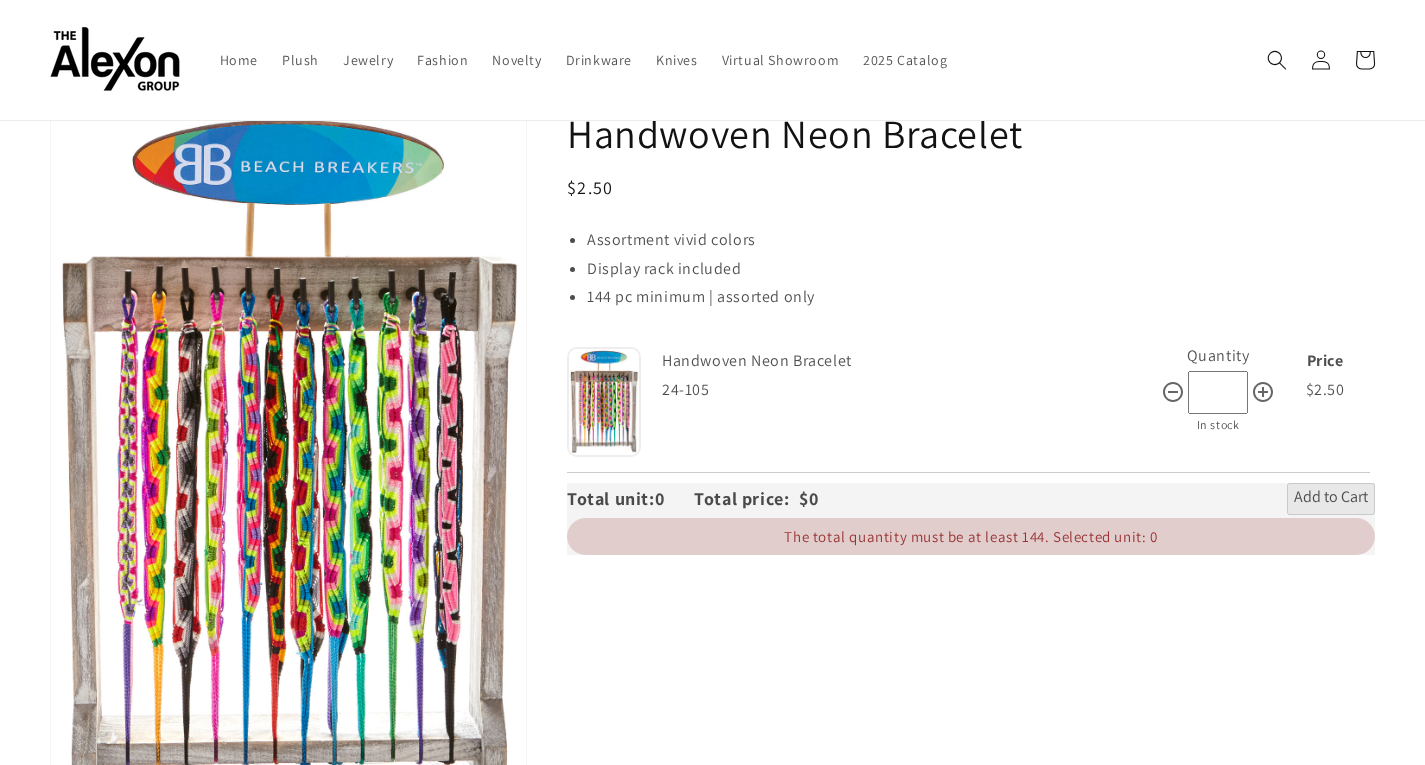 scroll, scrollTop: 100, scrollLeft: 0, axis: vertical 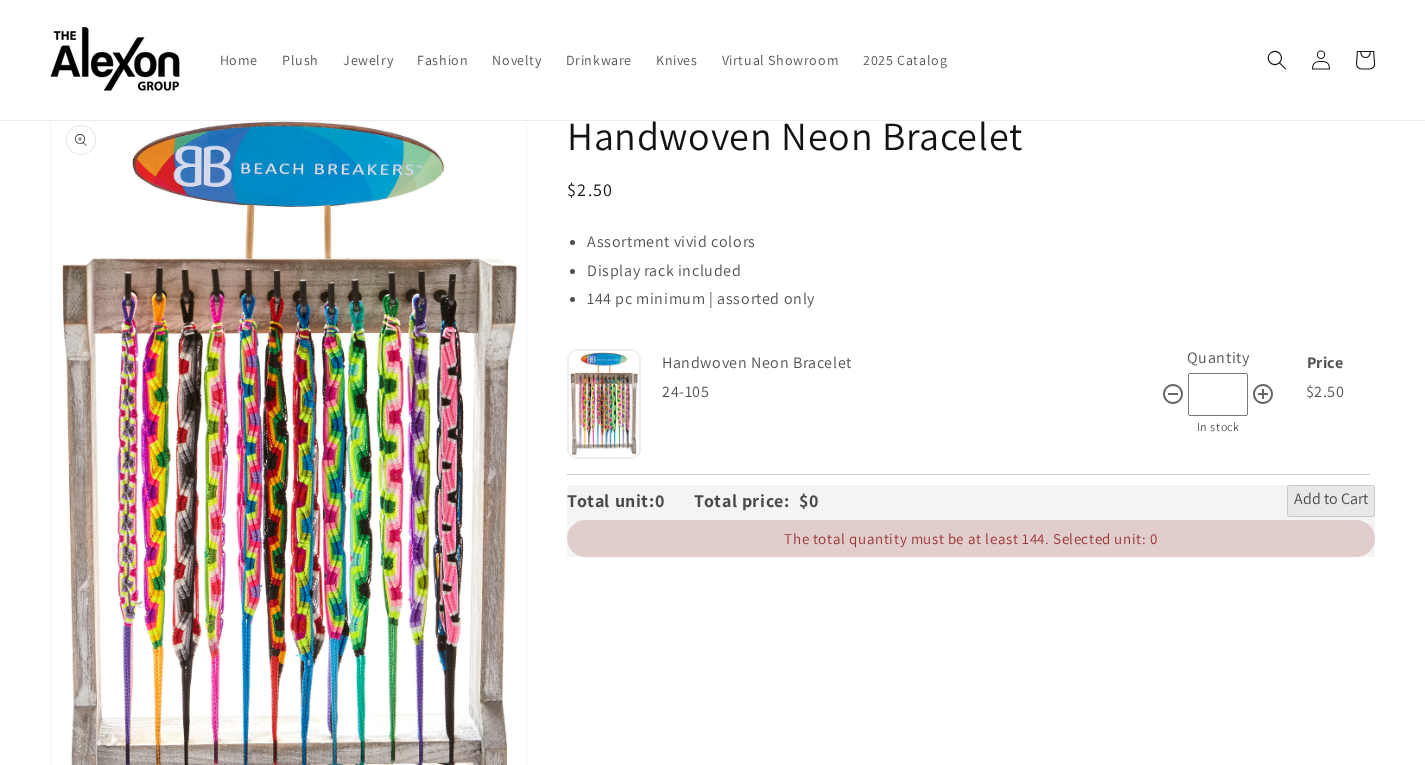click on "Open media 1 in gallery view" at bounding box center (288, 469) 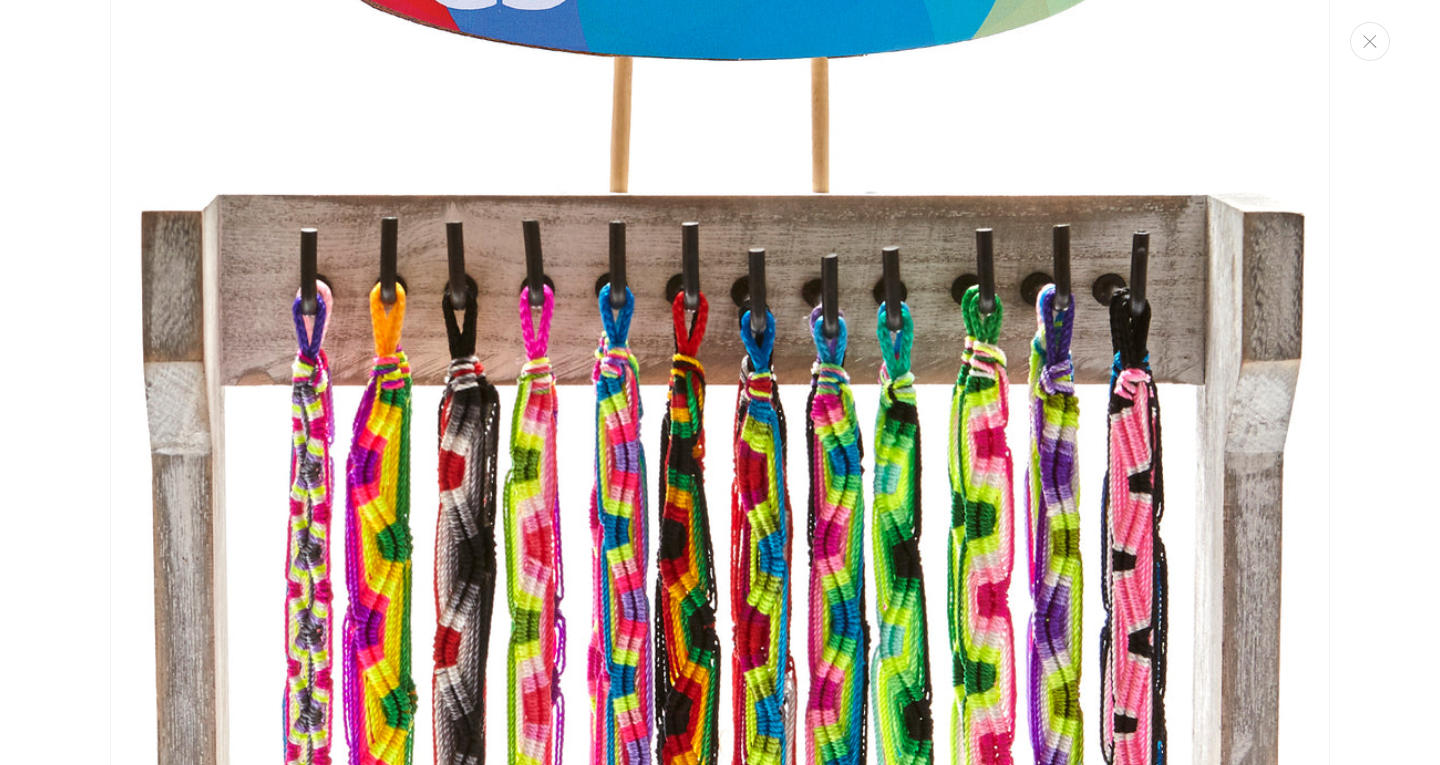 scroll, scrollTop: 220, scrollLeft: 0, axis: vertical 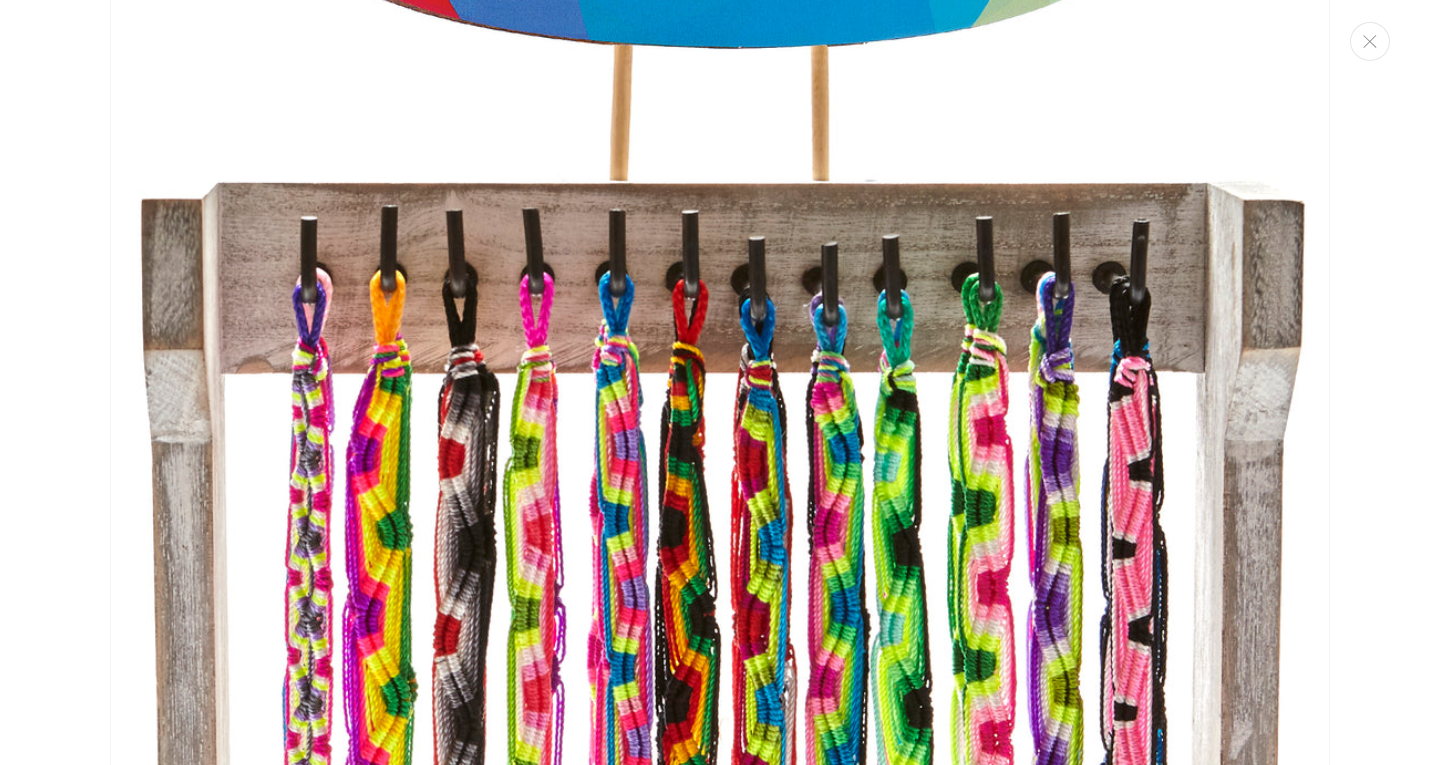 click at bounding box center [720, 721] 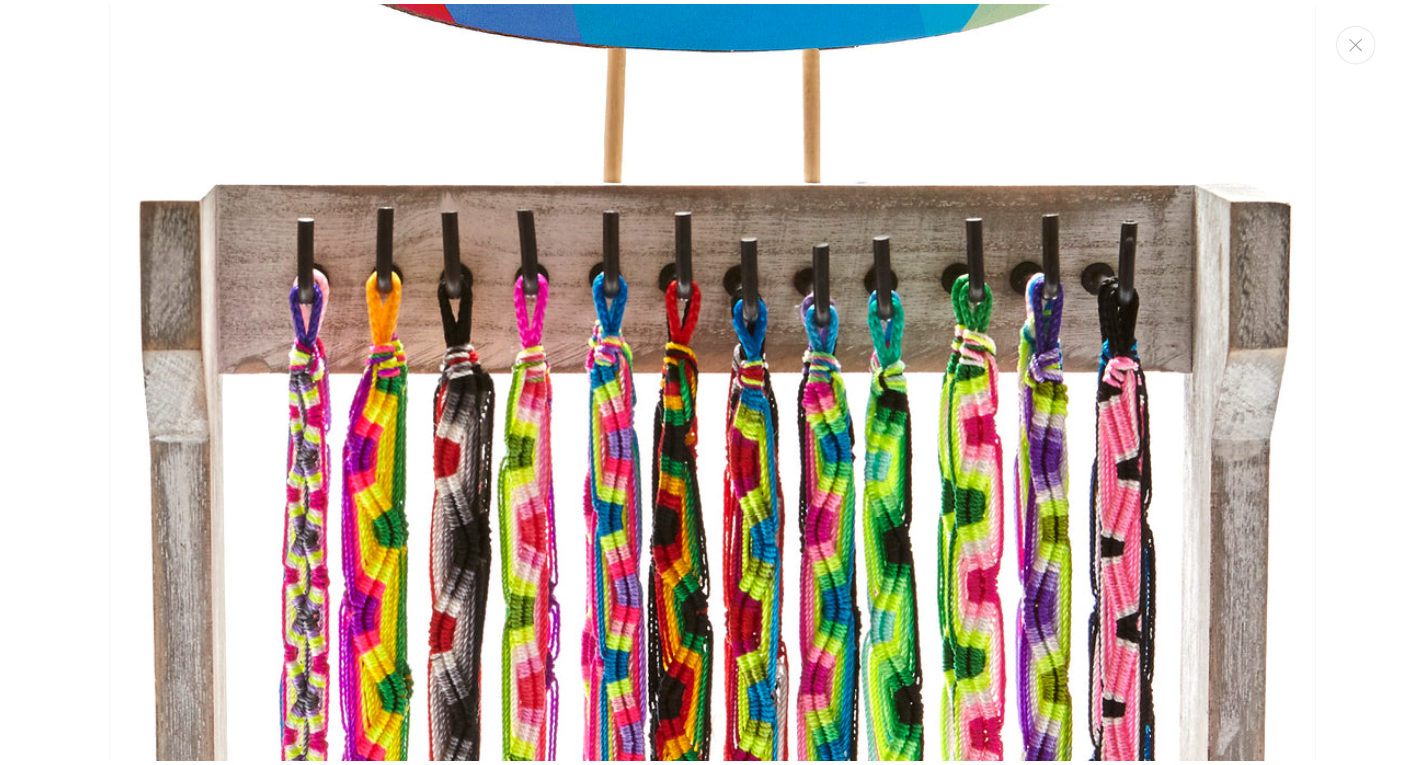 scroll, scrollTop: 163, scrollLeft: 0, axis: vertical 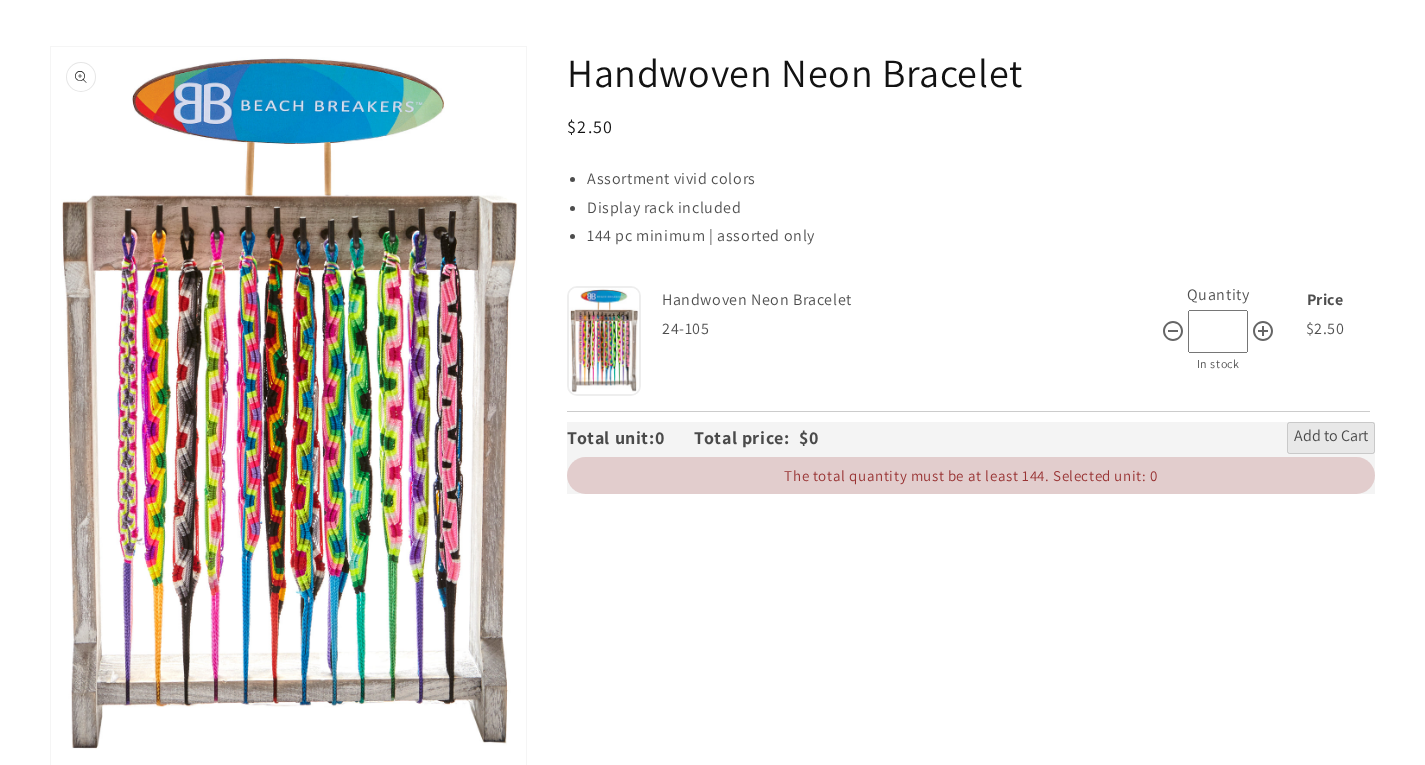 click on "Open media 1 in gallery view" at bounding box center [288, 406] 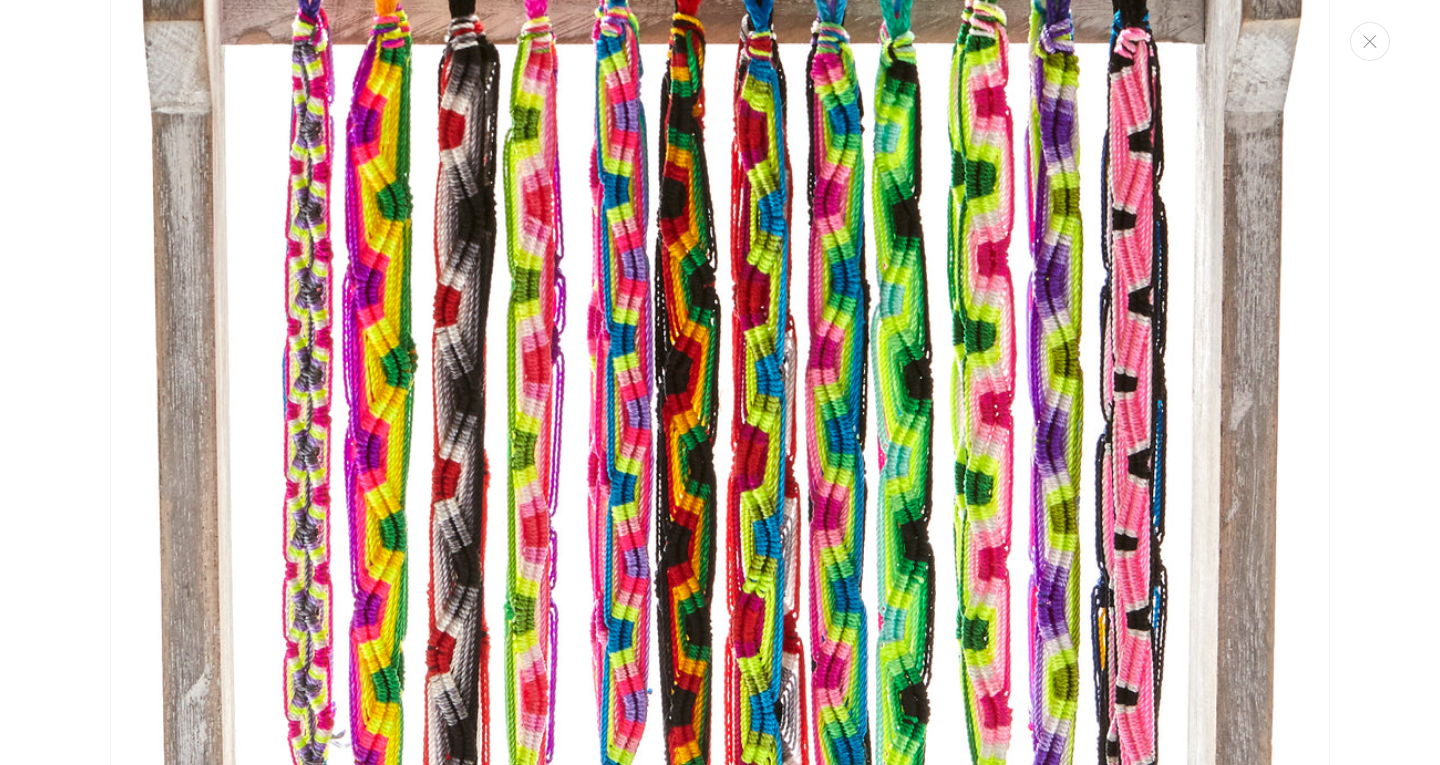 scroll, scrollTop: 720, scrollLeft: 0, axis: vertical 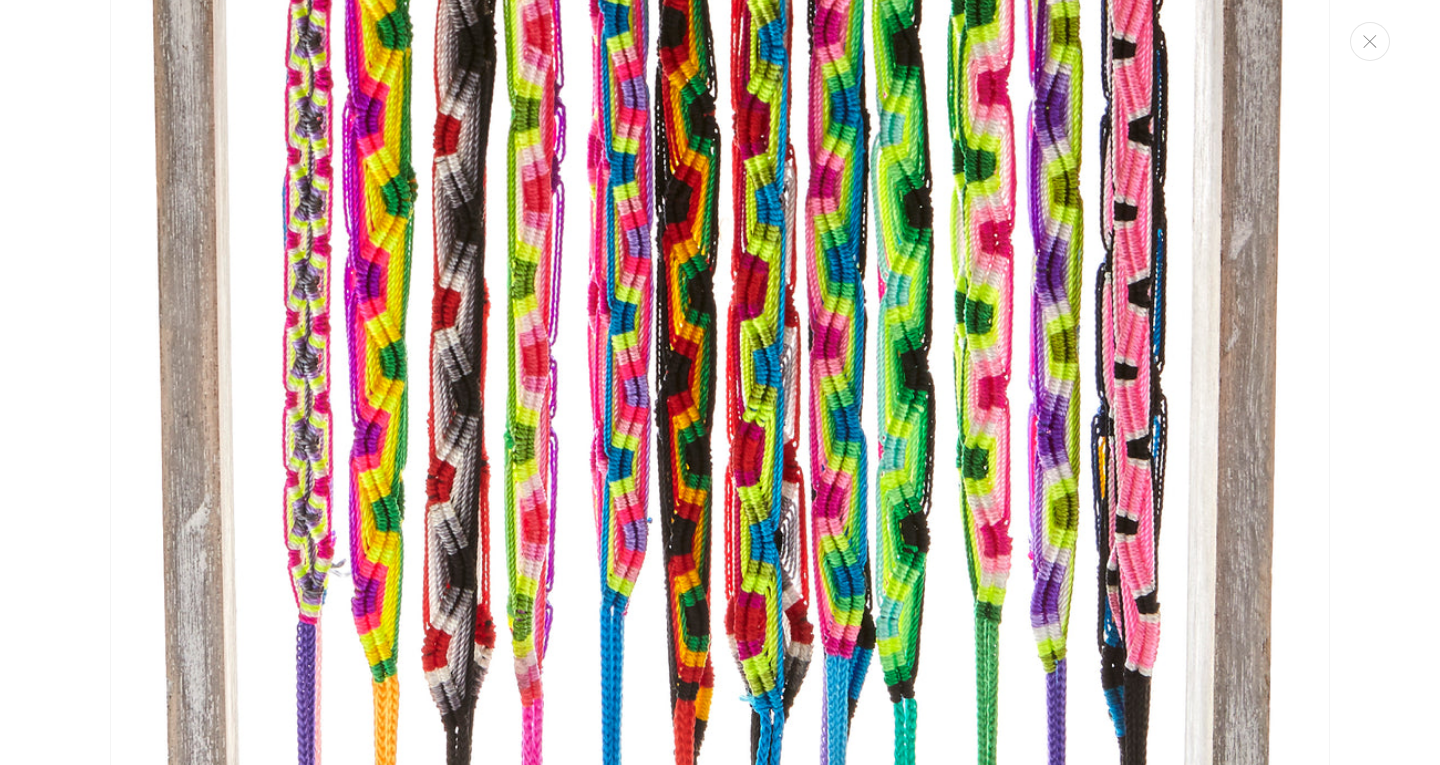 click at bounding box center (720, 221) 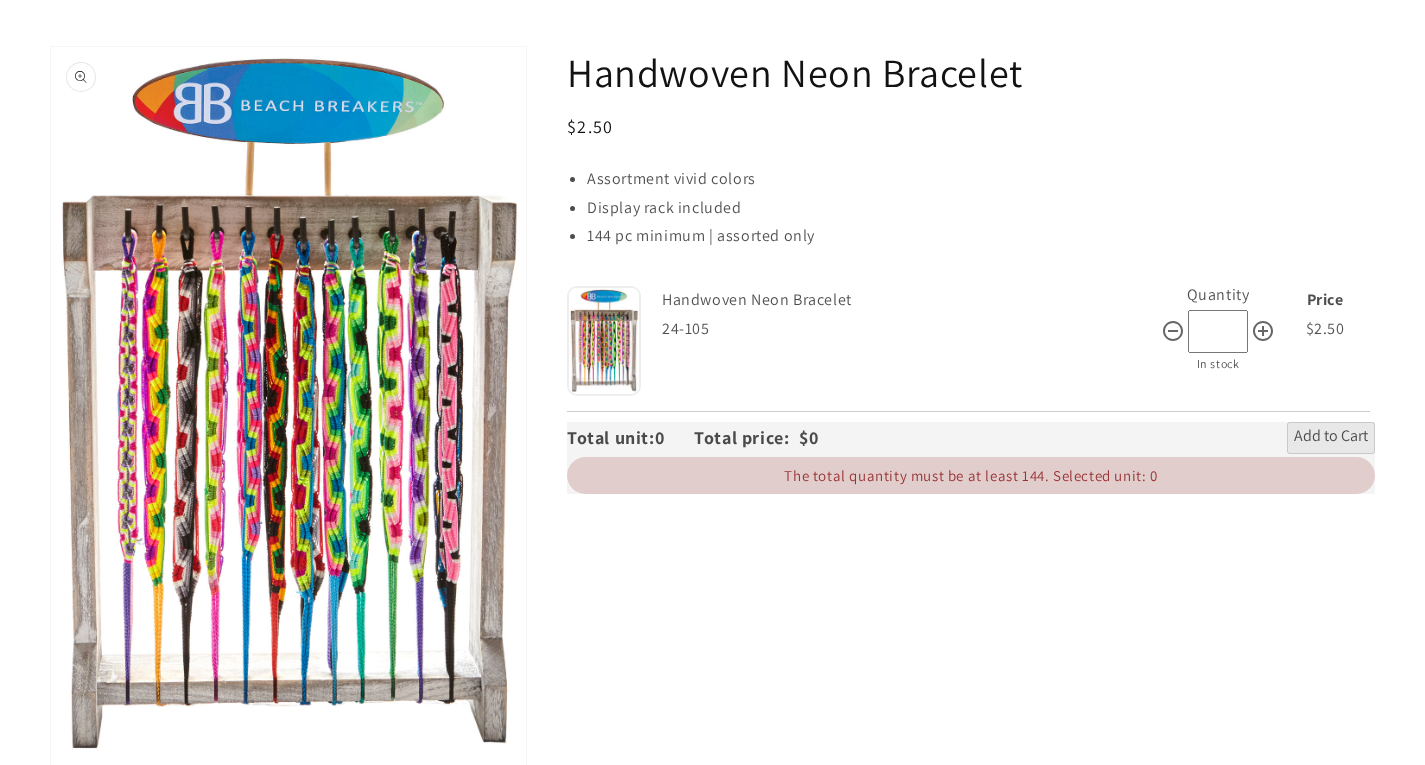 click on "Open media 1 in gallery view" at bounding box center [288, 406] 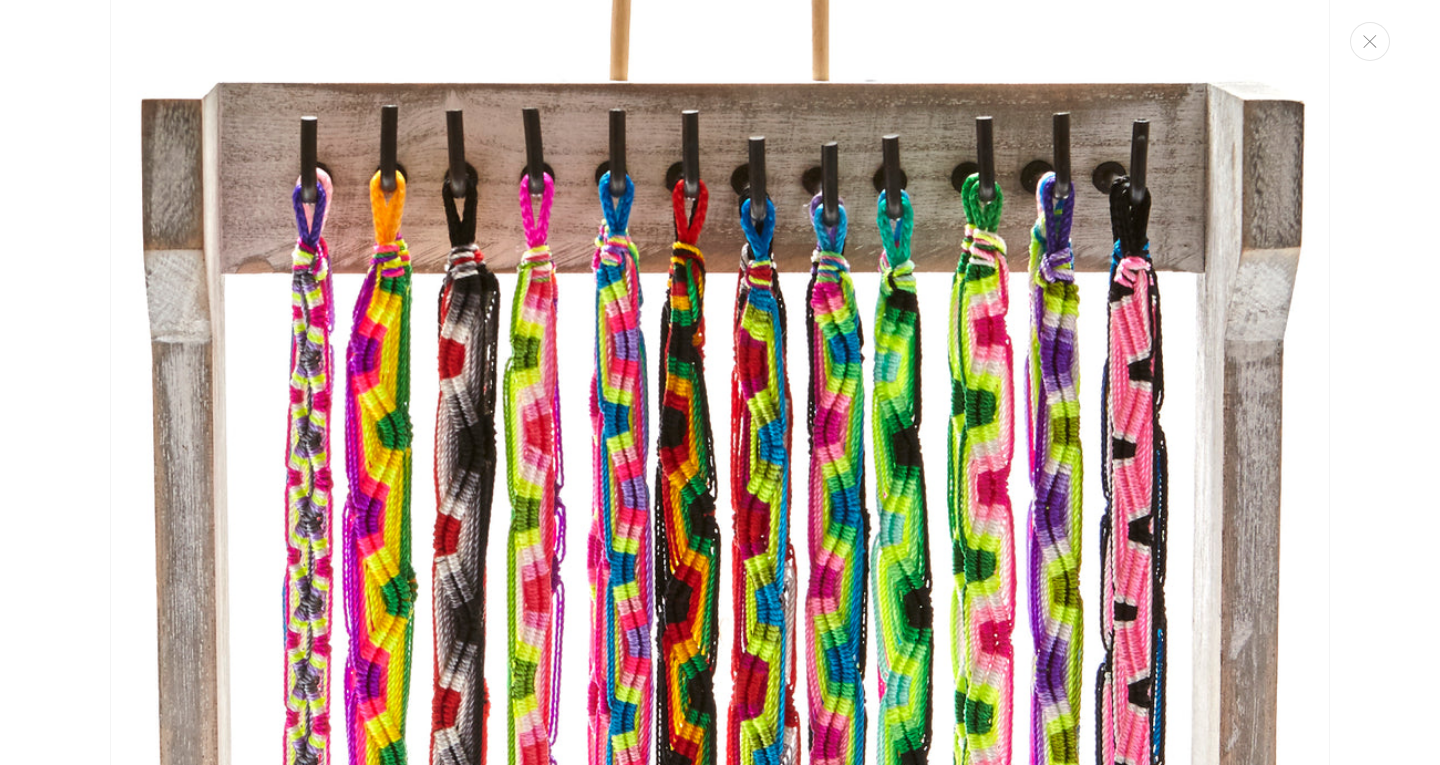 scroll, scrollTop: 720, scrollLeft: 0, axis: vertical 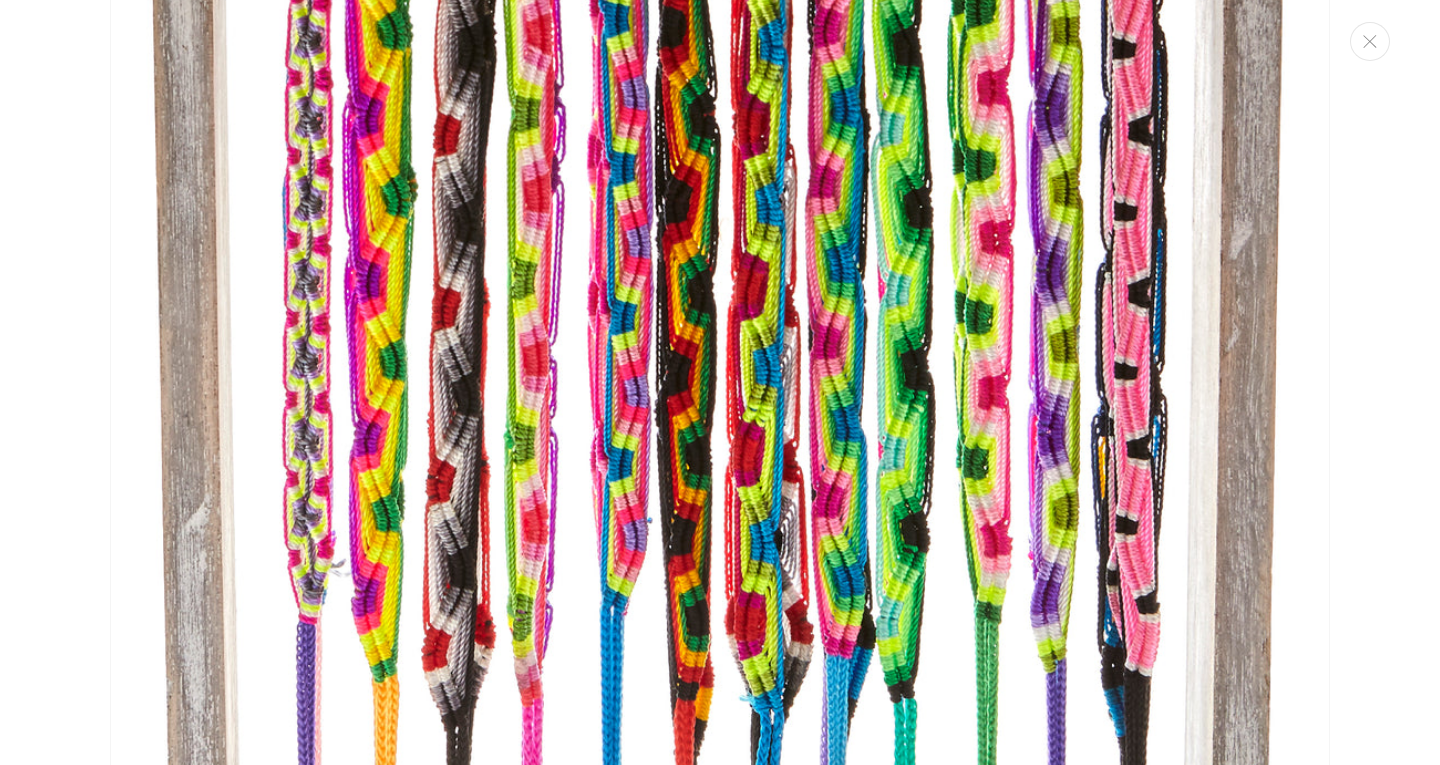 click at bounding box center (720, 221) 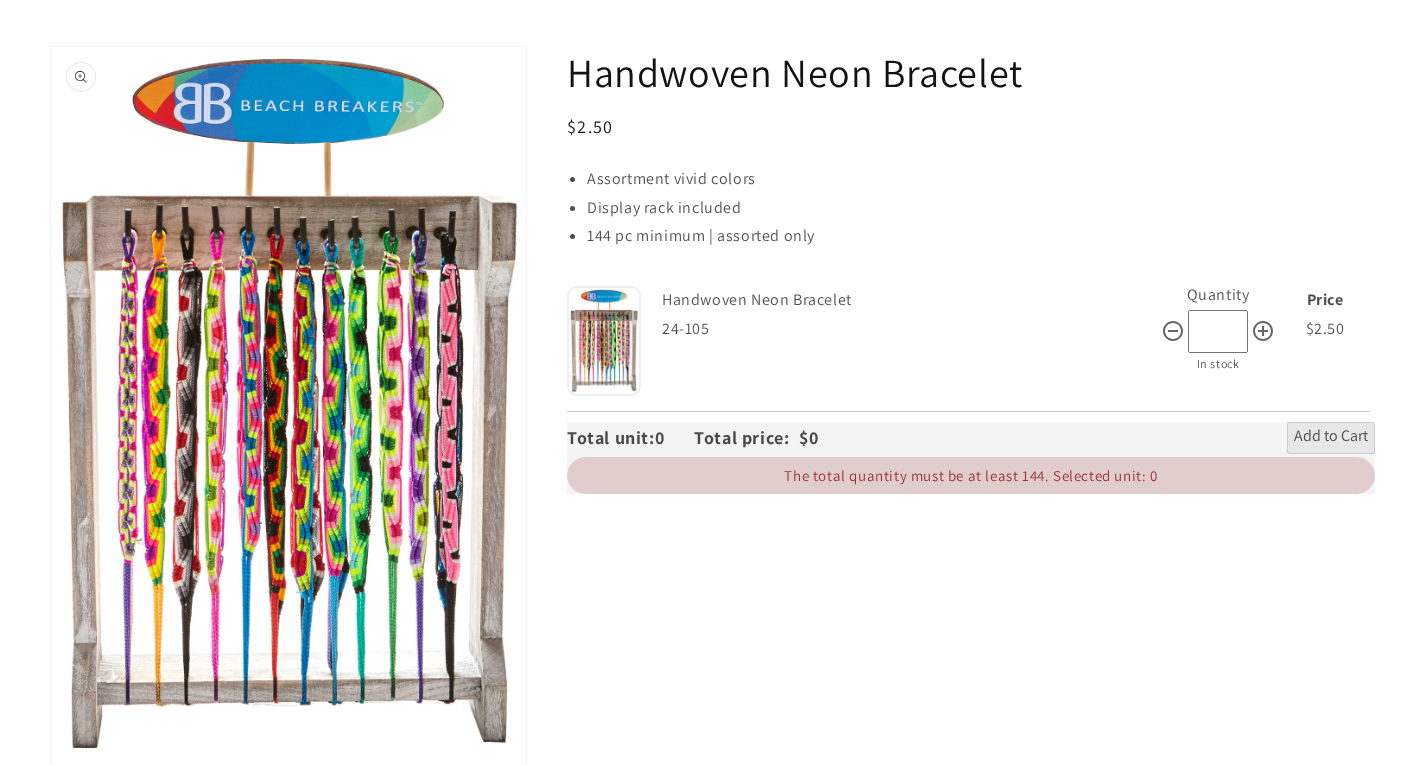 click on "Open media 1 in gallery view" at bounding box center (288, 406) 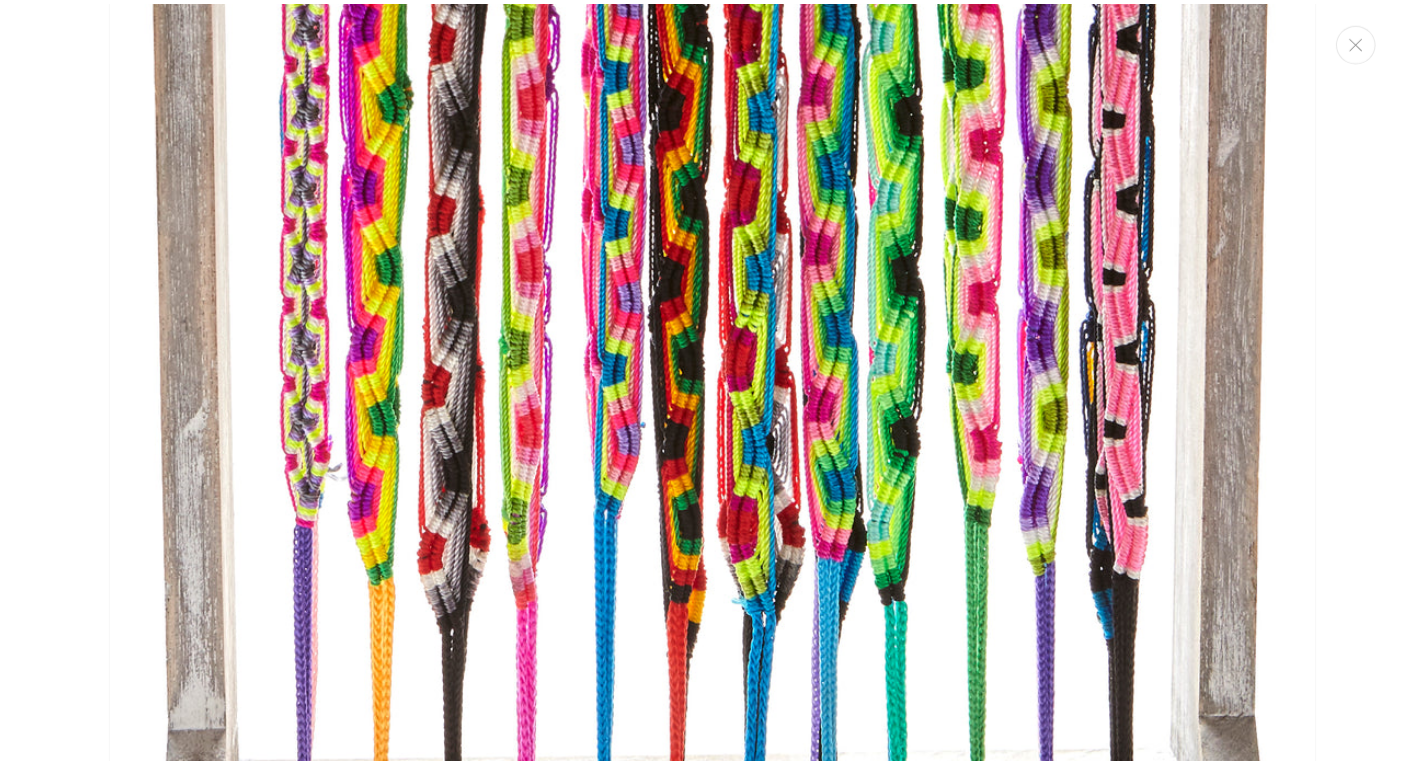 scroll, scrollTop: 820, scrollLeft: 0, axis: vertical 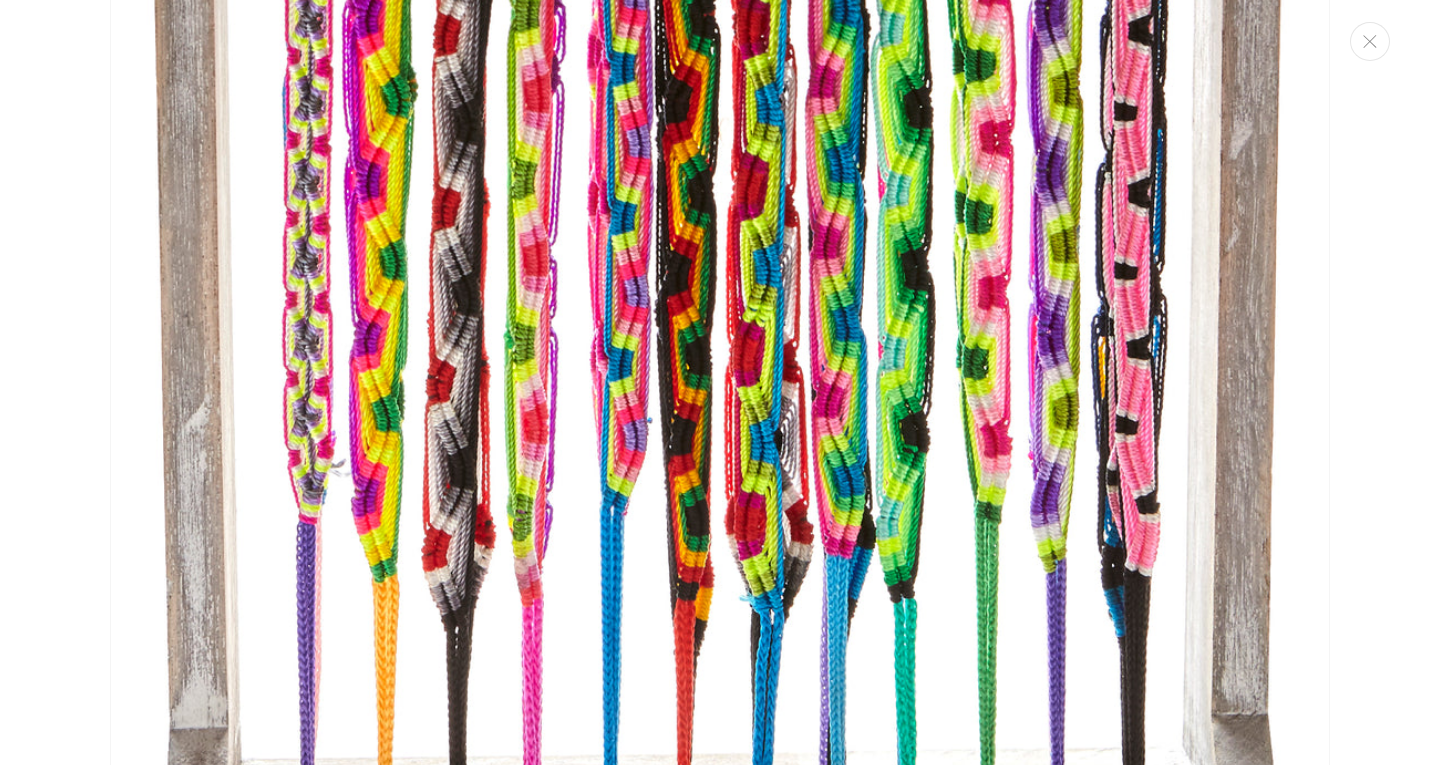 click 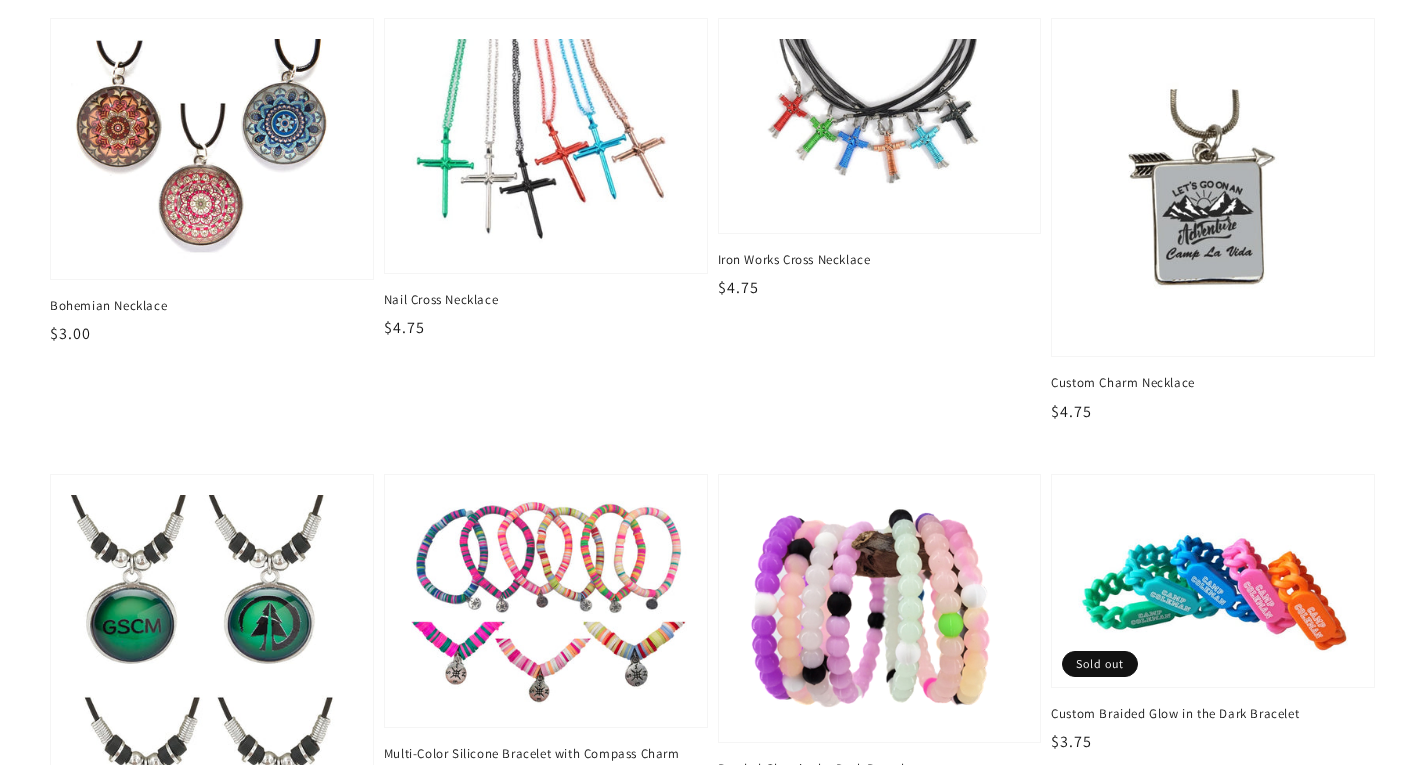 scroll, scrollTop: 2600, scrollLeft: 0, axis: vertical 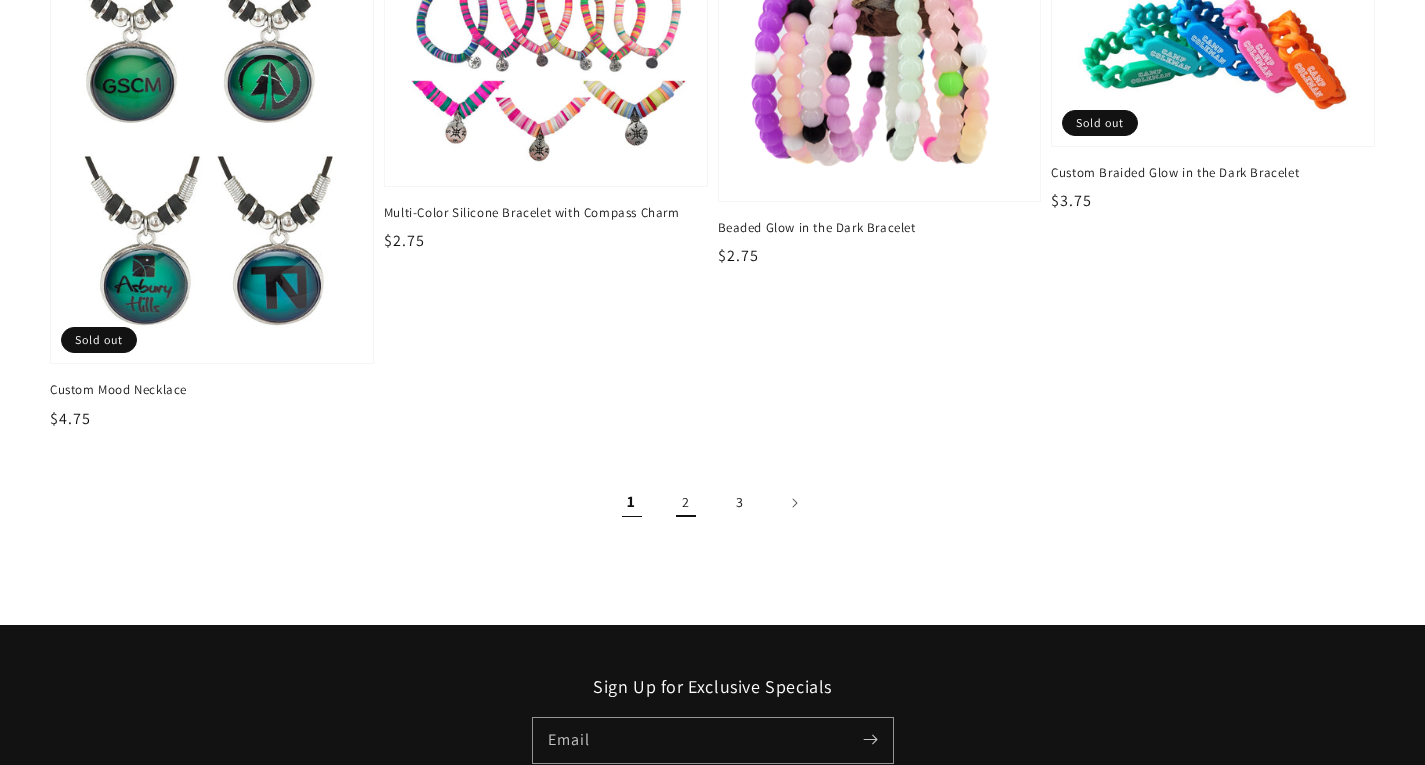 click on "2" at bounding box center [686, 503] 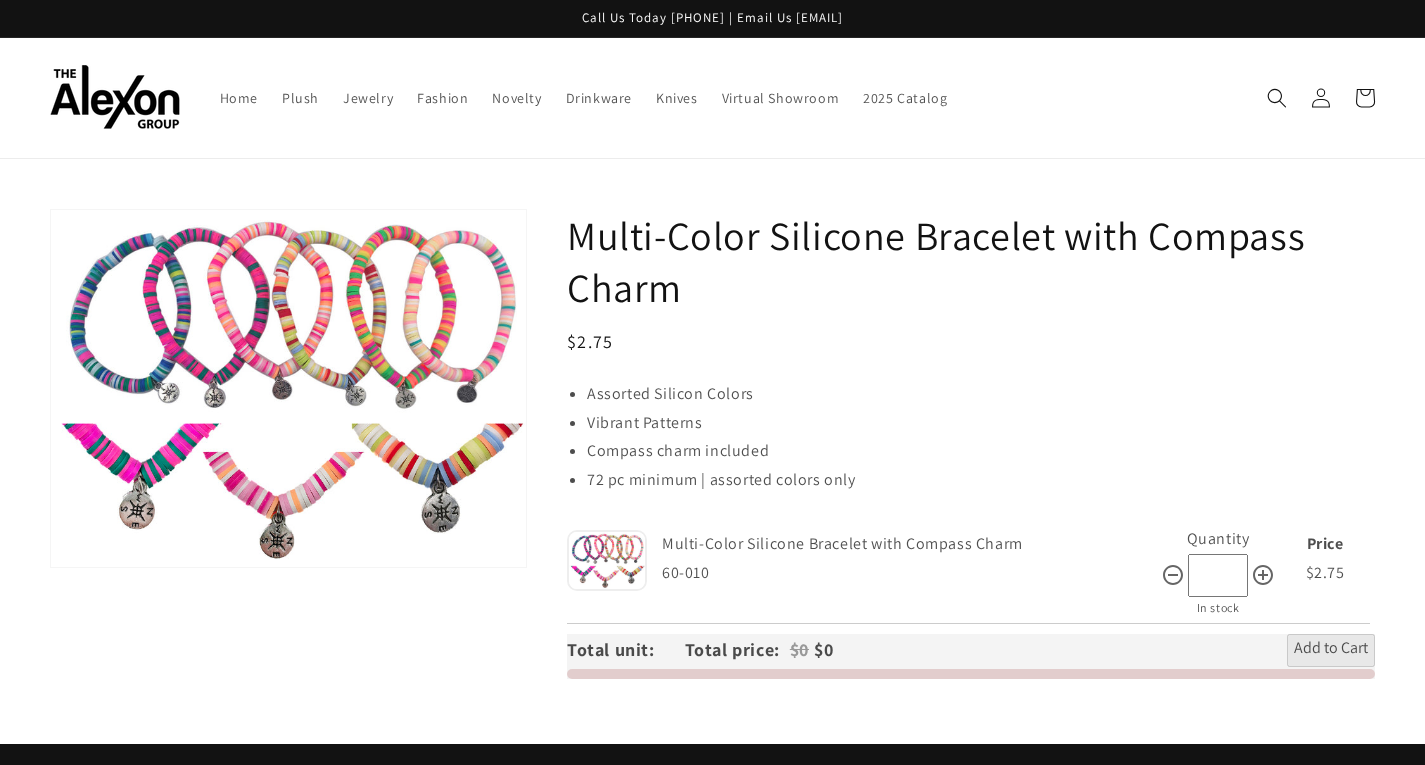 scroll, scrollTop: 0, scrollLeft: 0, axis: both 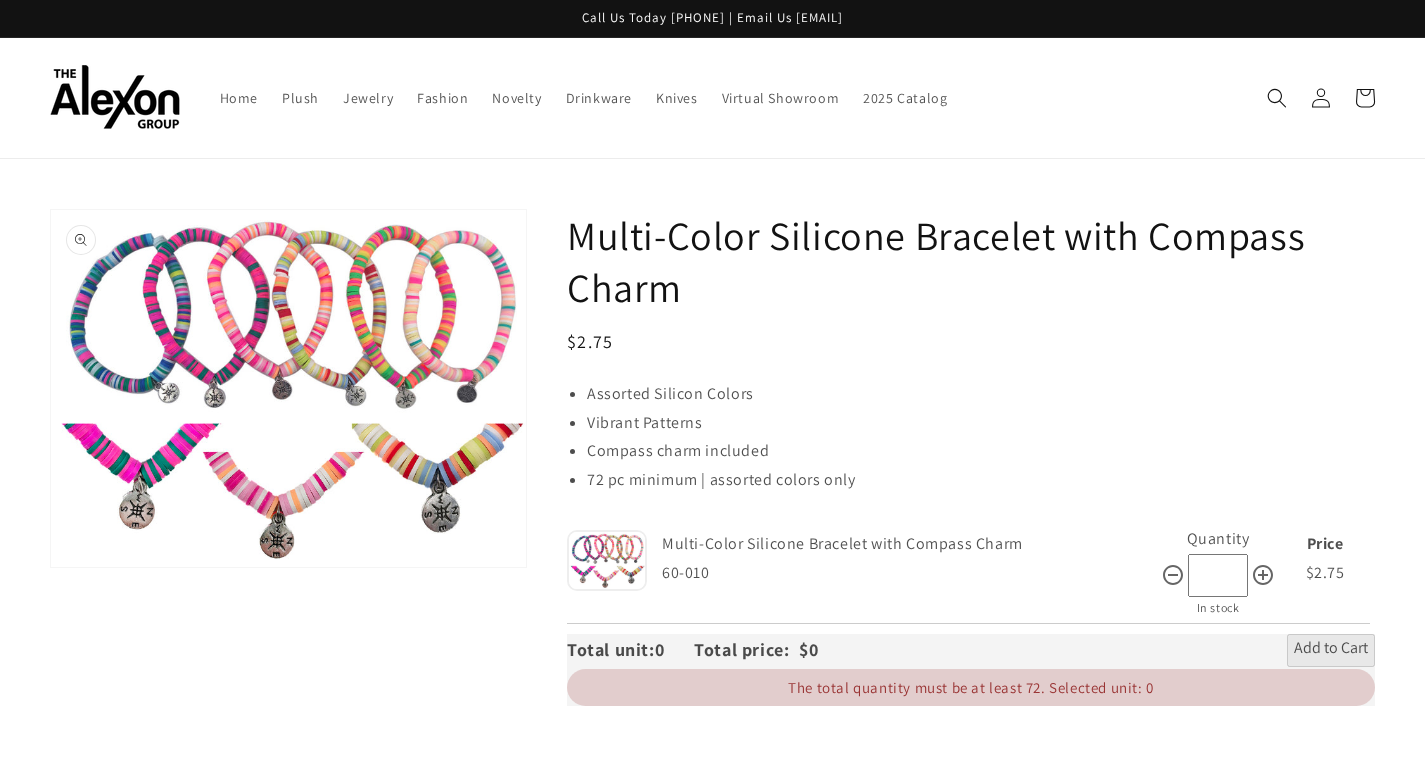 click on "Open media 1 in gallery view" at bounding box center [288, 388] 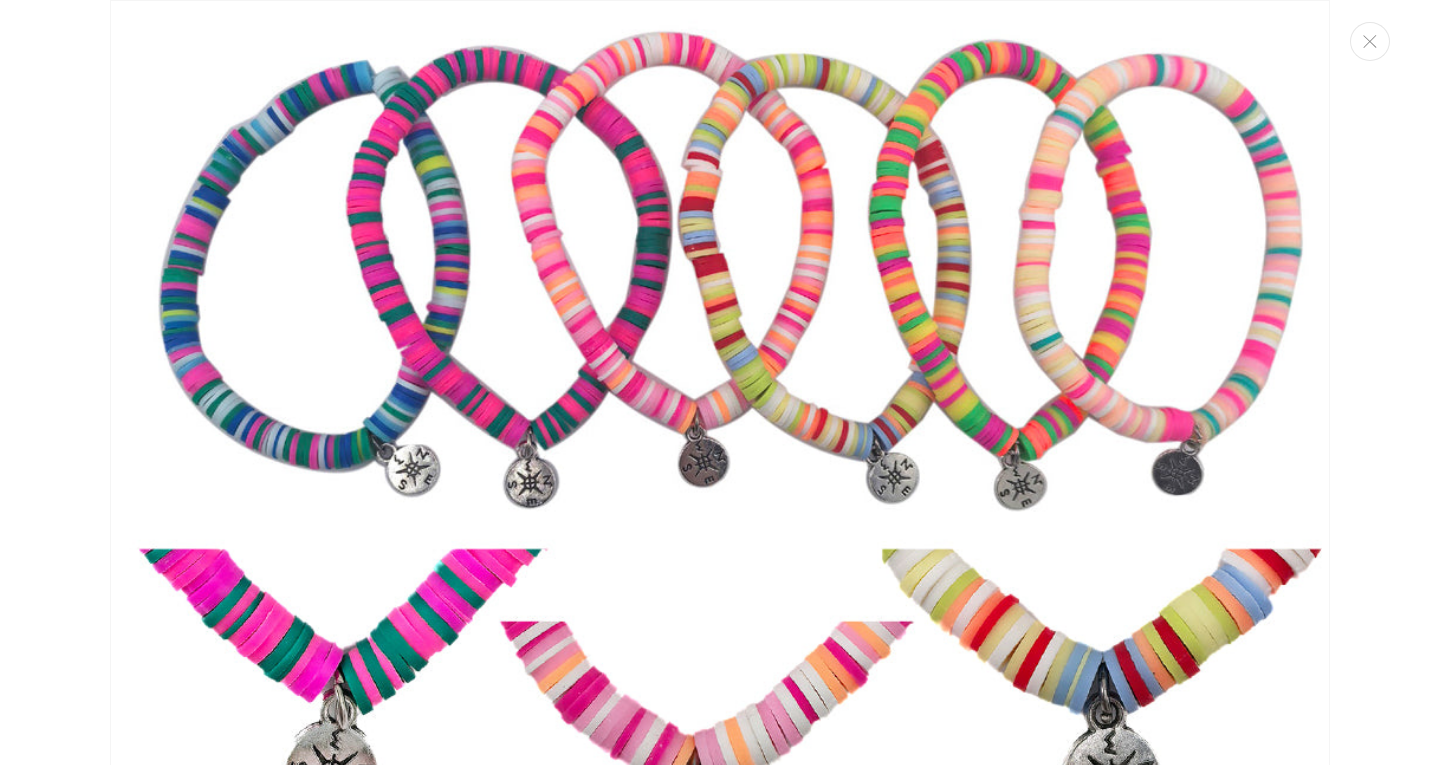 click at bounding box center (720, 459) 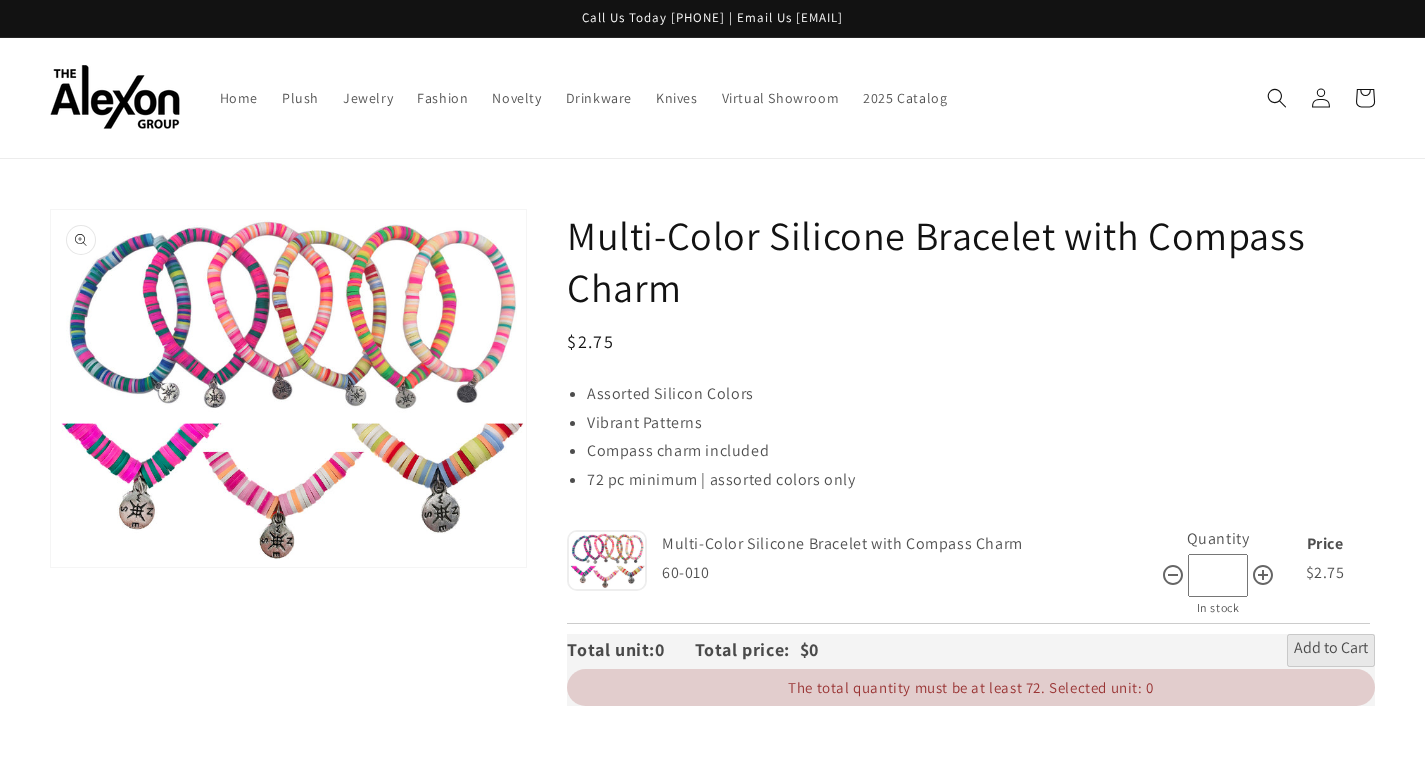 click on "Open media 1 in gallery view" at bounding box center (288, 388) 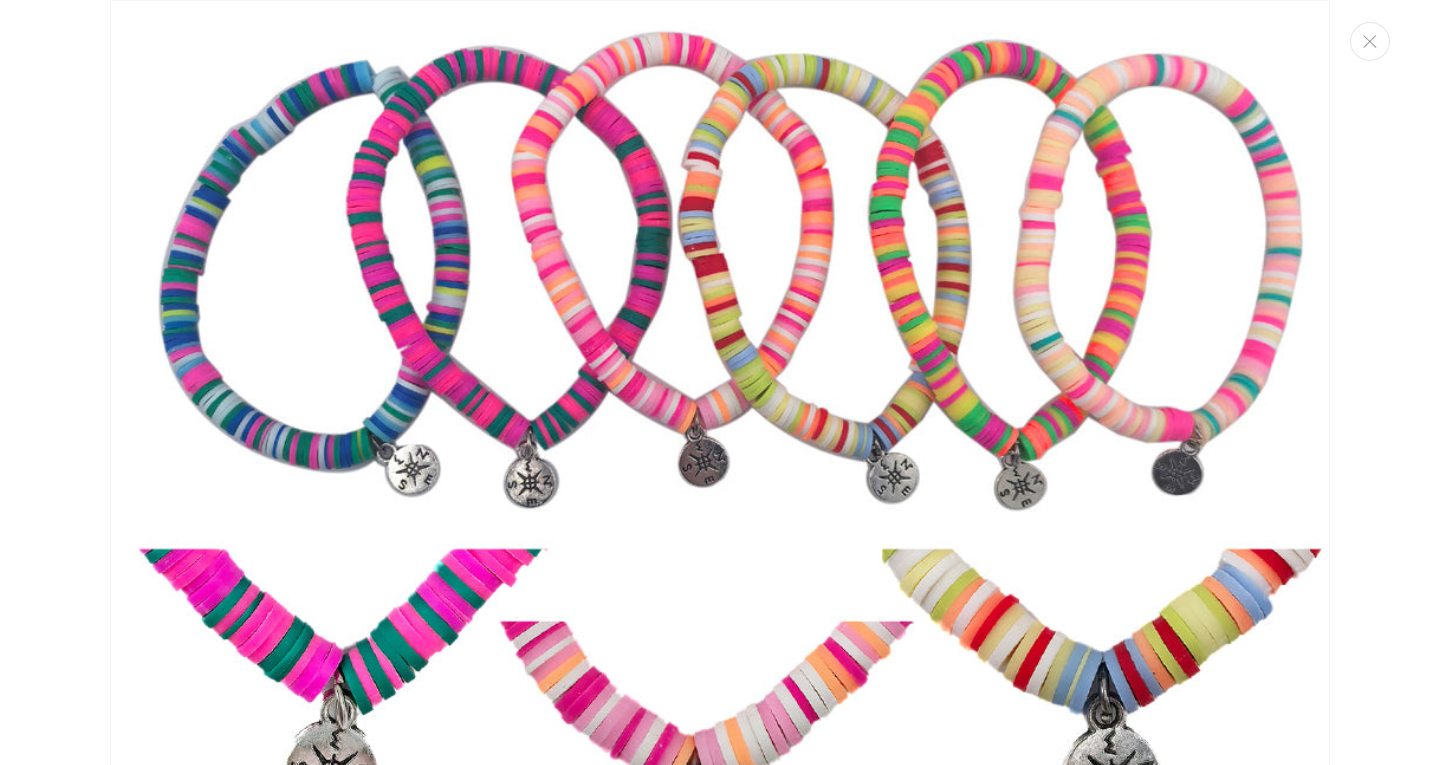 click at bounding box center [720, 459] 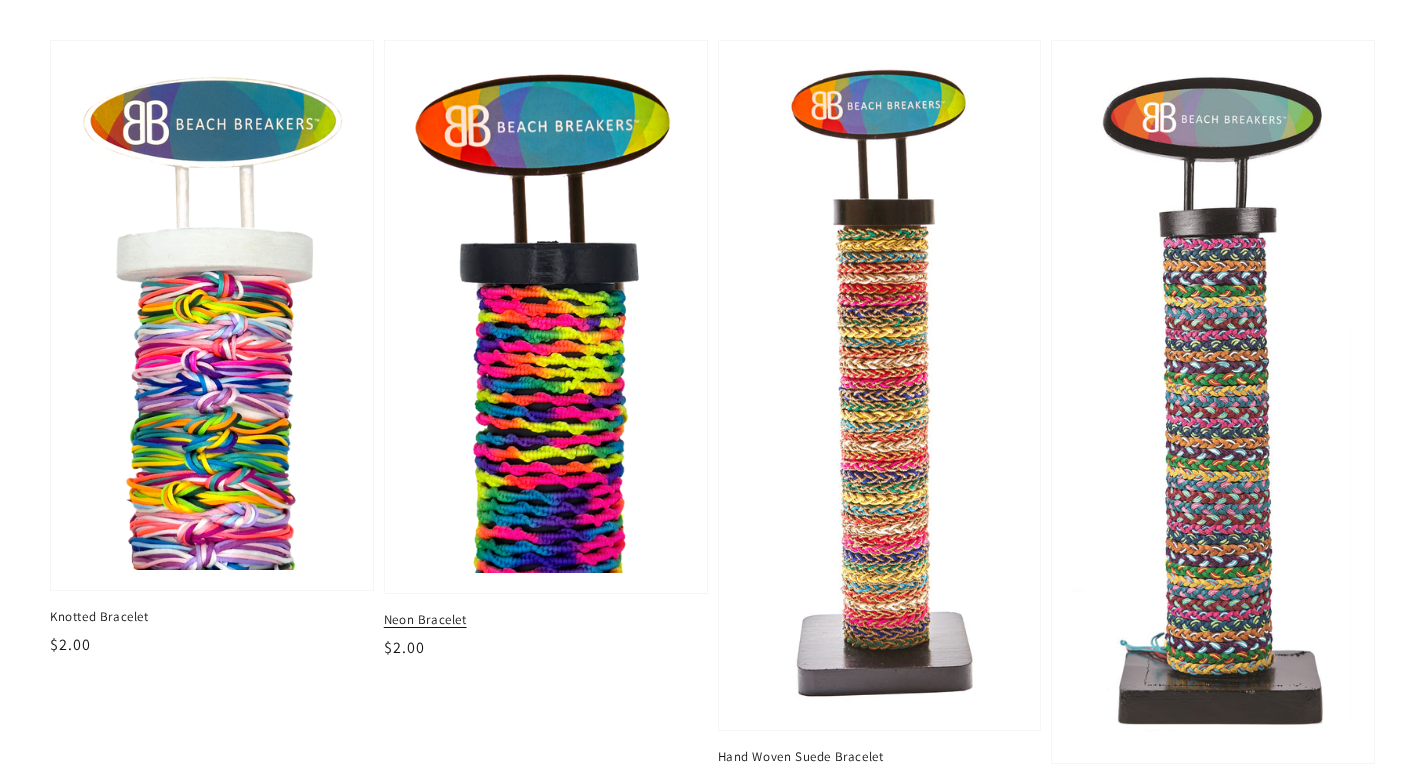scroll, scrollTop: 600, scrollLeft: 0, axis: vertical 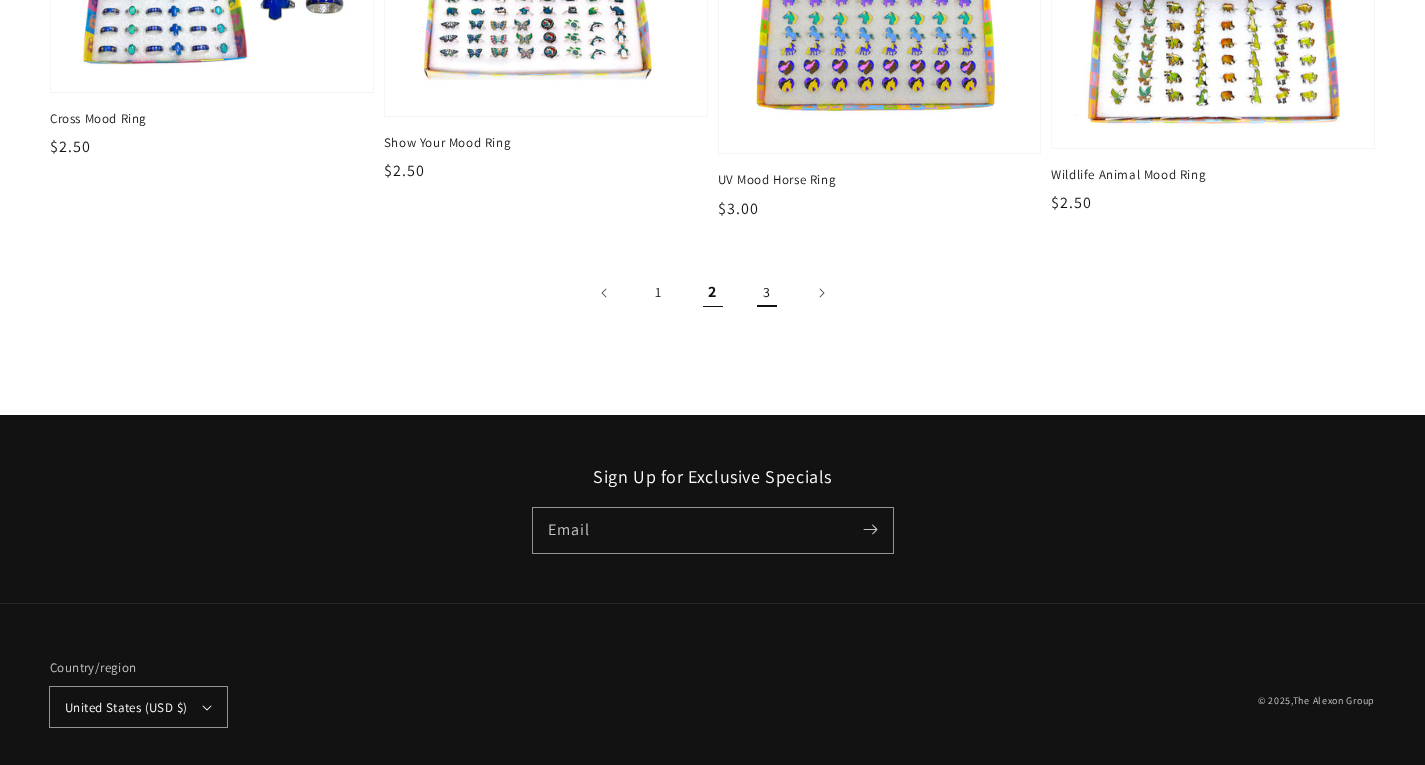 click on "3" at bounding box center (767, 293) 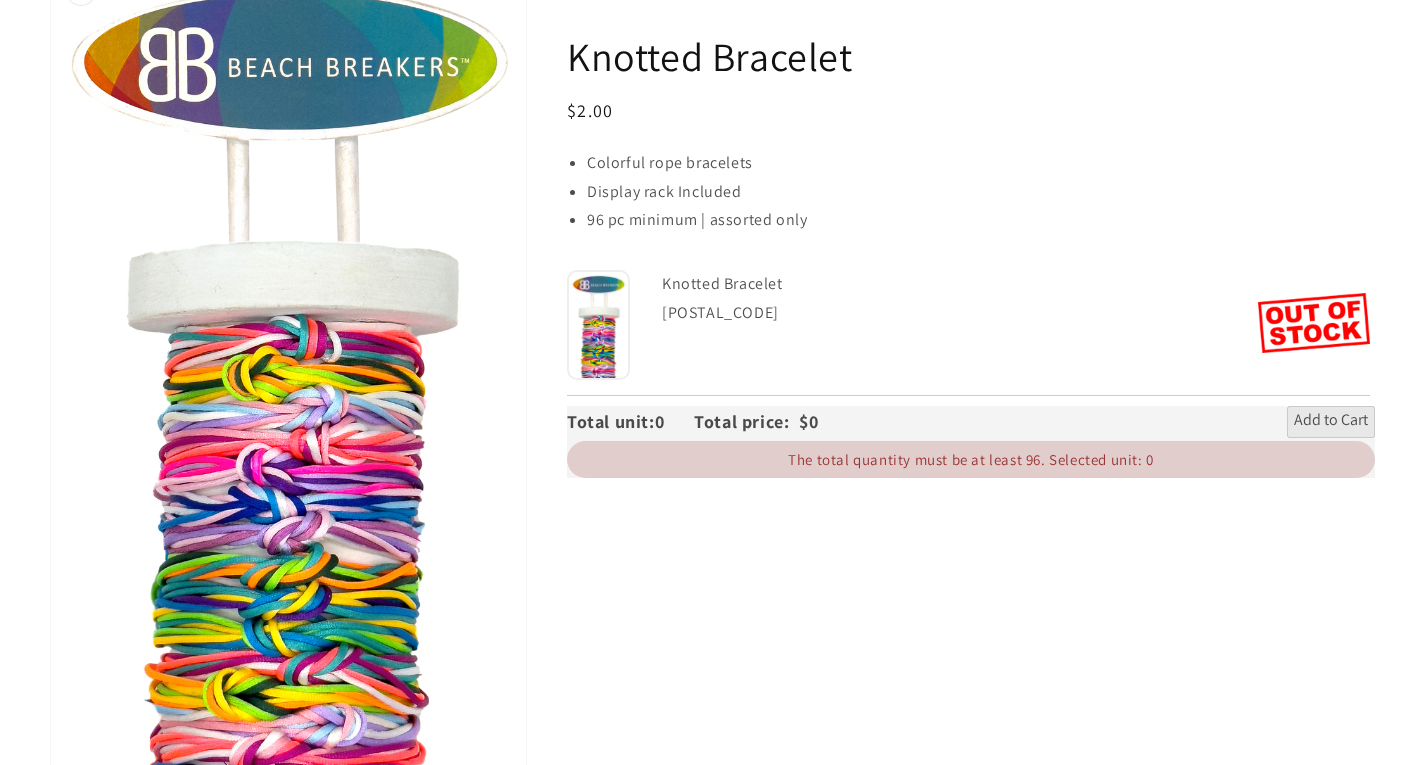 scroll, scrollTop: 500, scrollLeft: 0, axis: vertical 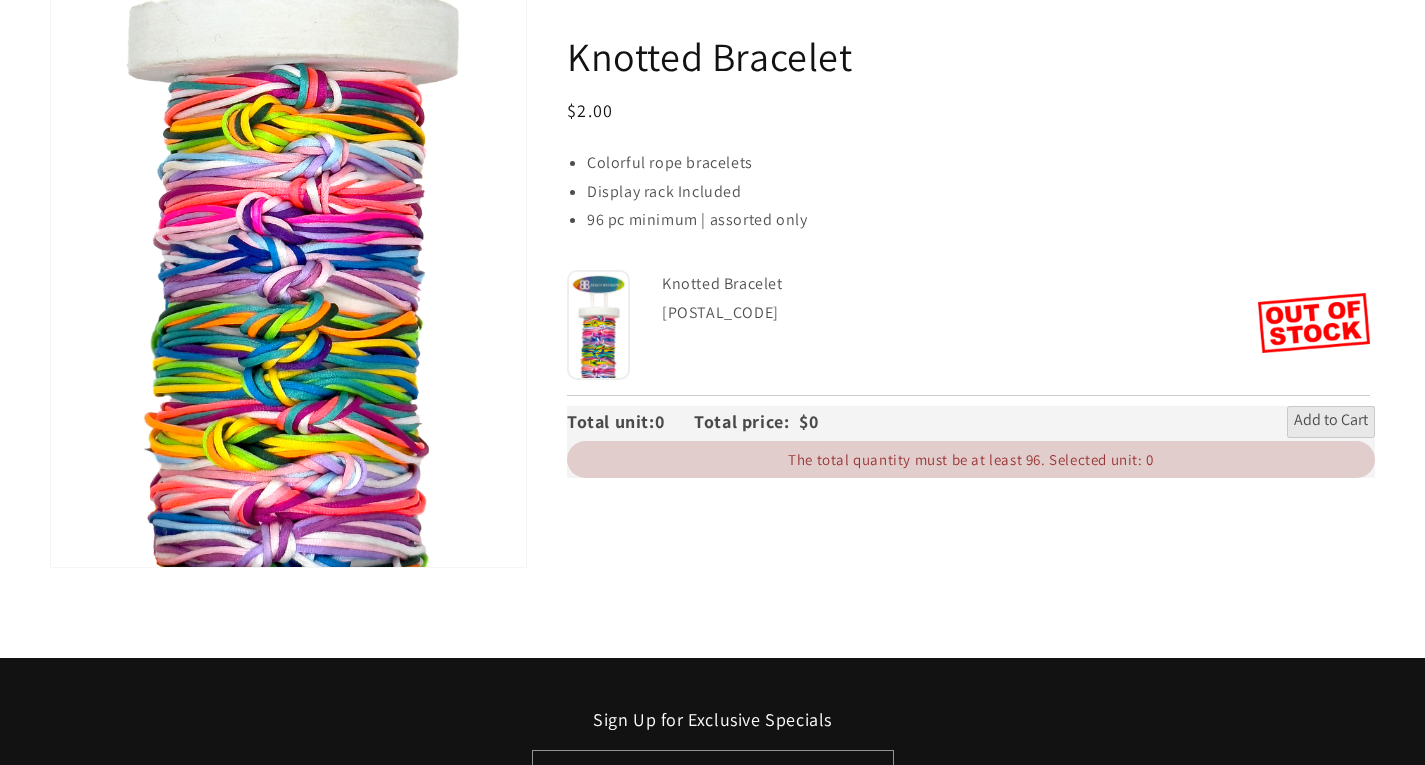 click on "Open media 1 in gallery view" at bounding box center [288, 138] 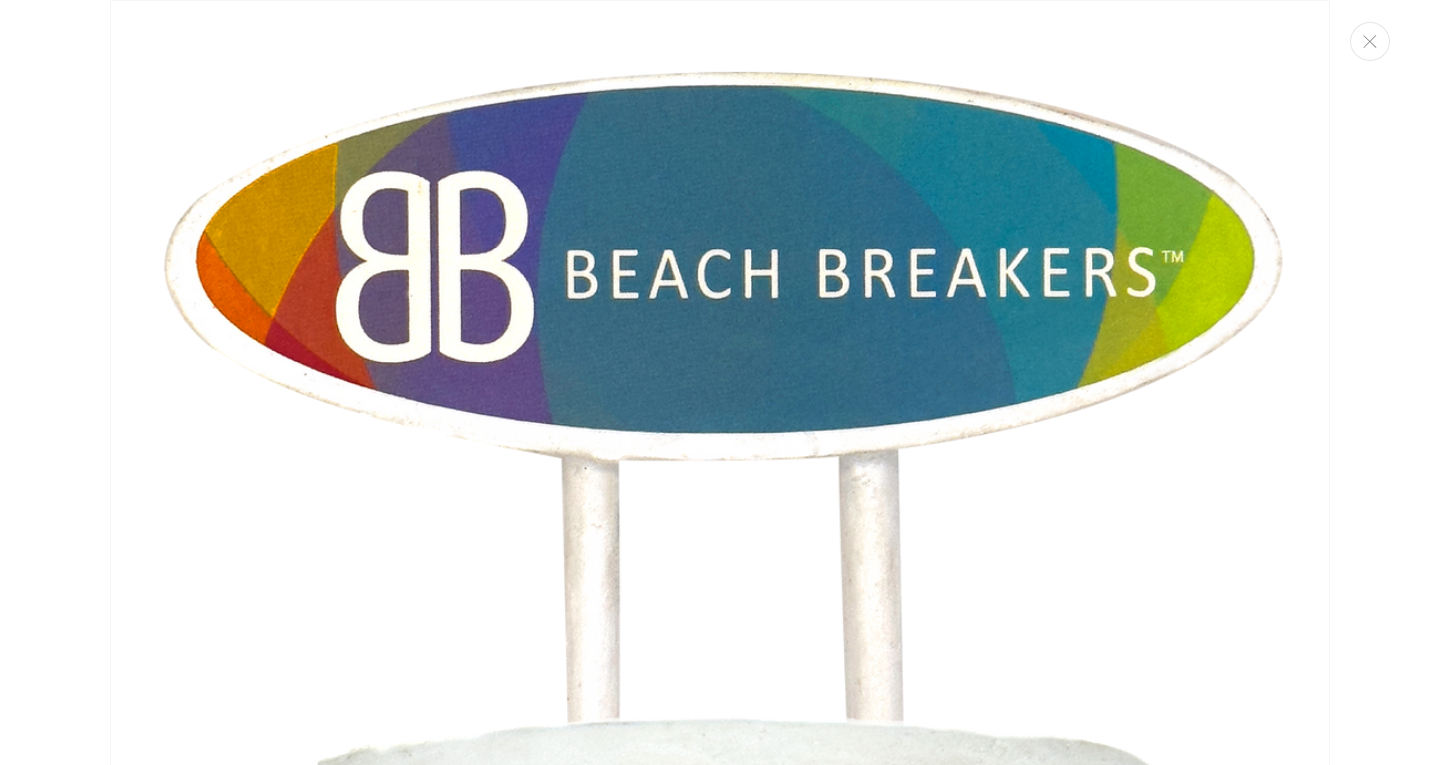 scroll, scrollTop: 520, scrollLeft: 0, axis: vertical 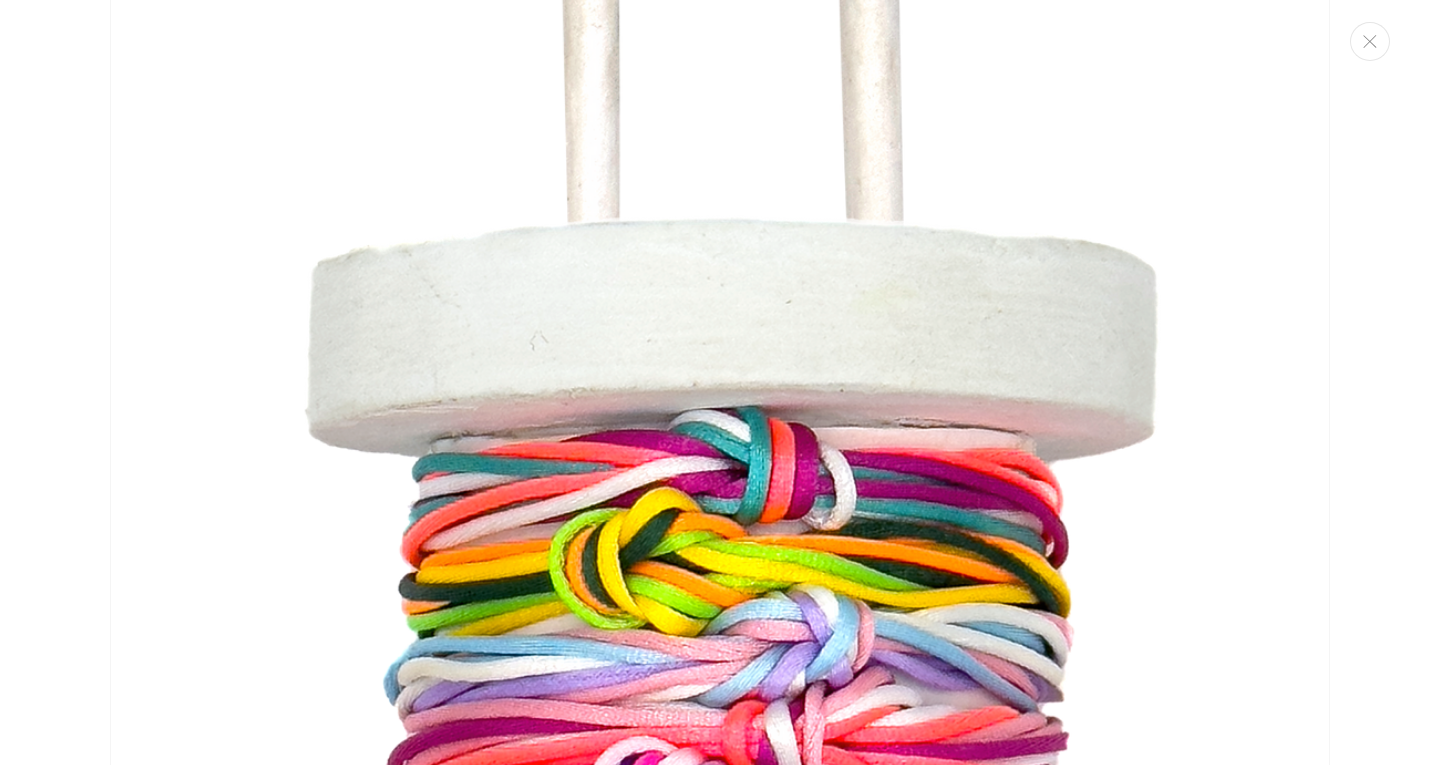 click at bounding box center (720, 599) 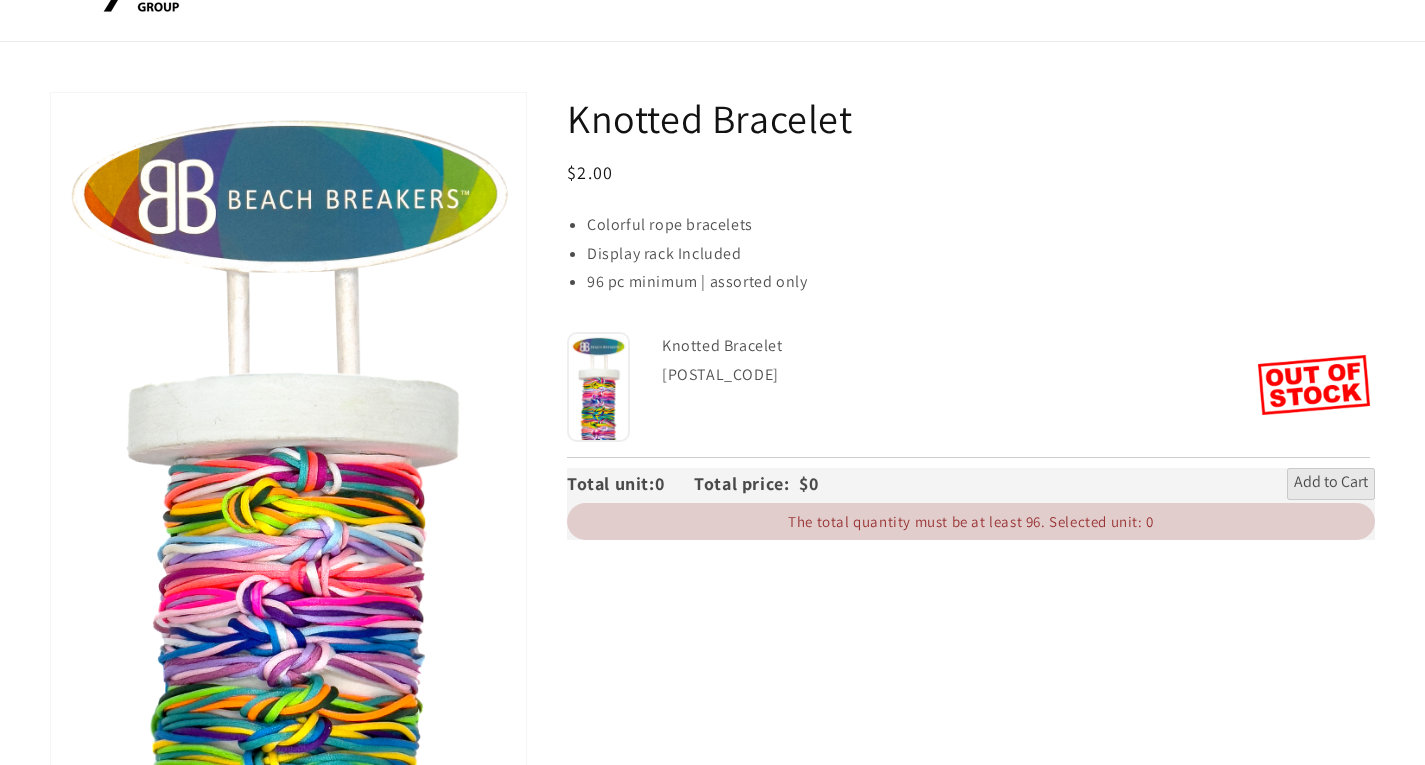 scroll, scrollTop: 0, scrollLeft: 0, axis: both 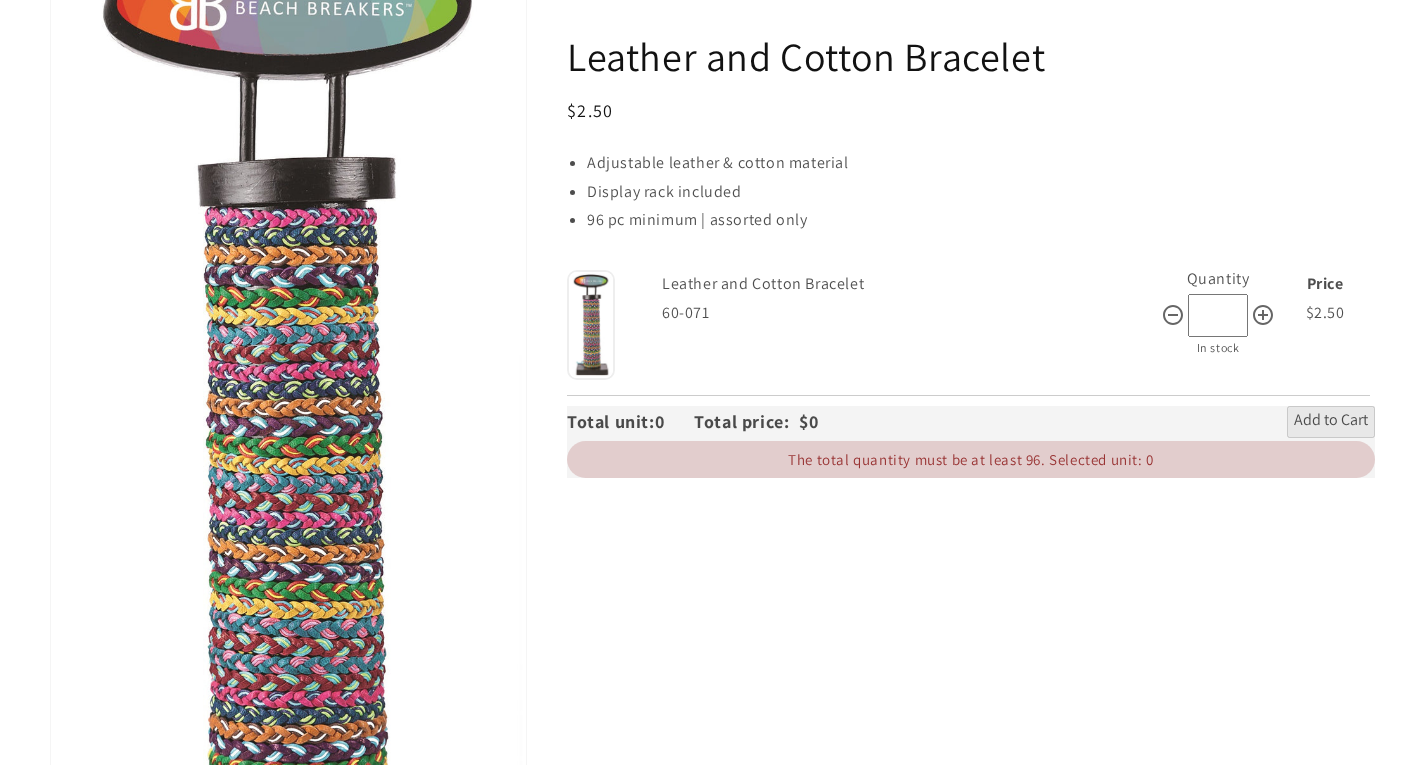 click on "Open media 1 in gallery view" at bounding box center [288, 485] 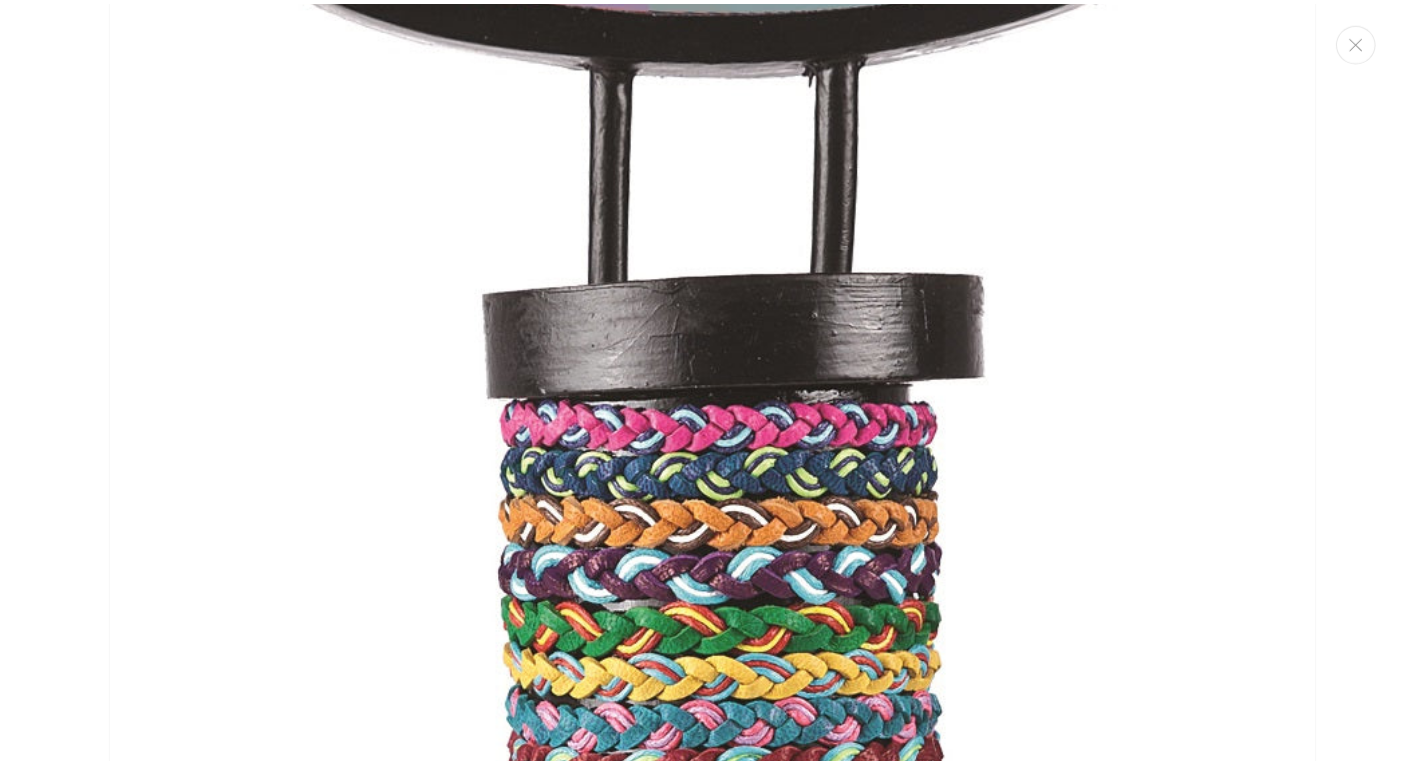 scroll, scrollTop: 520, scrollLeft: 0, axis: vertical 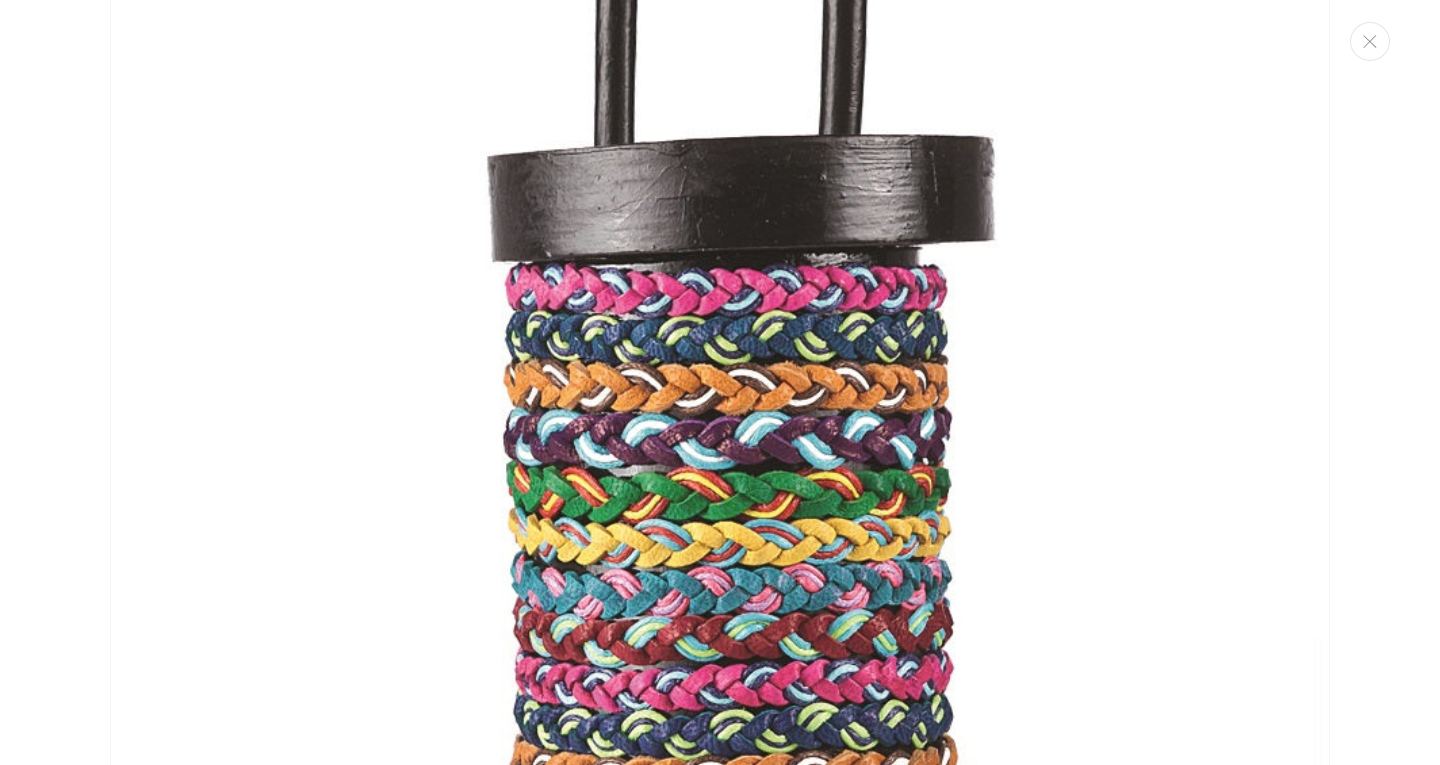click at bounding box center [720, 975] 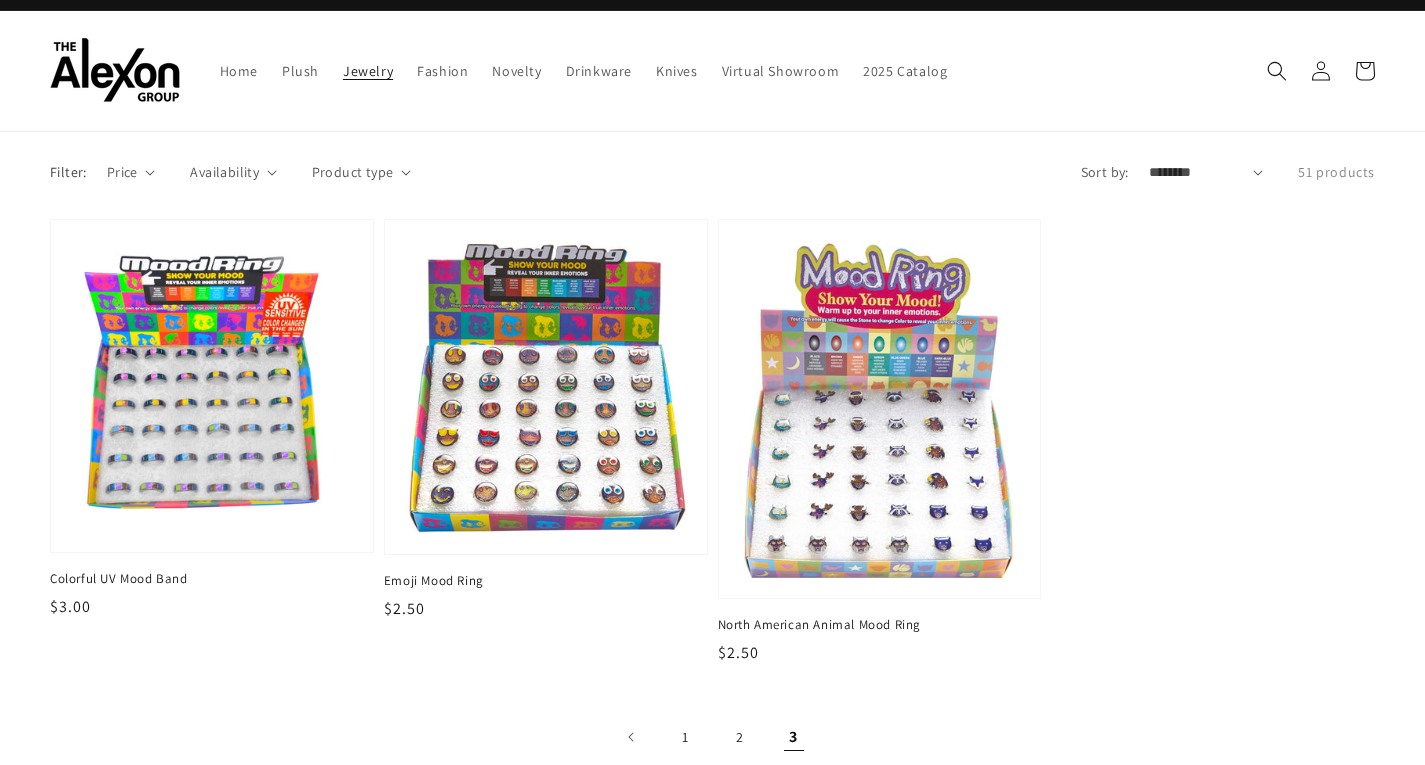 scroll, scrollTop: 0, scrollLeft: 0, axis: both 